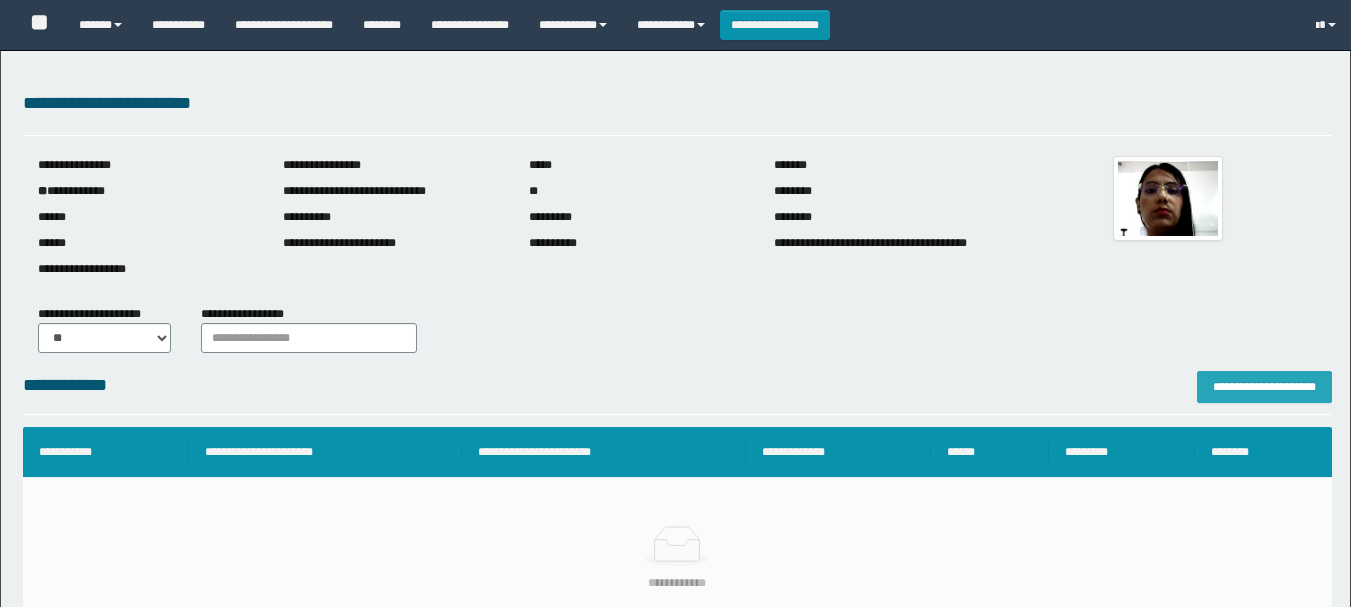 click on "**********" at bounding box center [1264, 387] 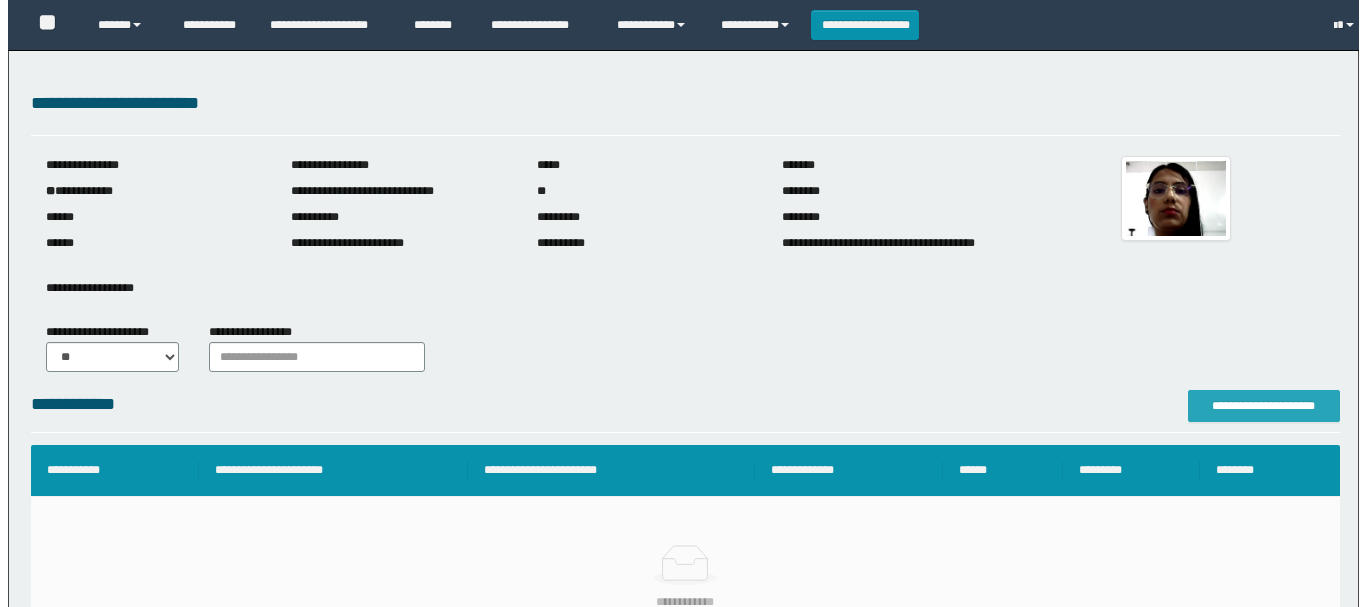 scroll, scrollTop: 80, scrollLeft: 0, axis: vertical 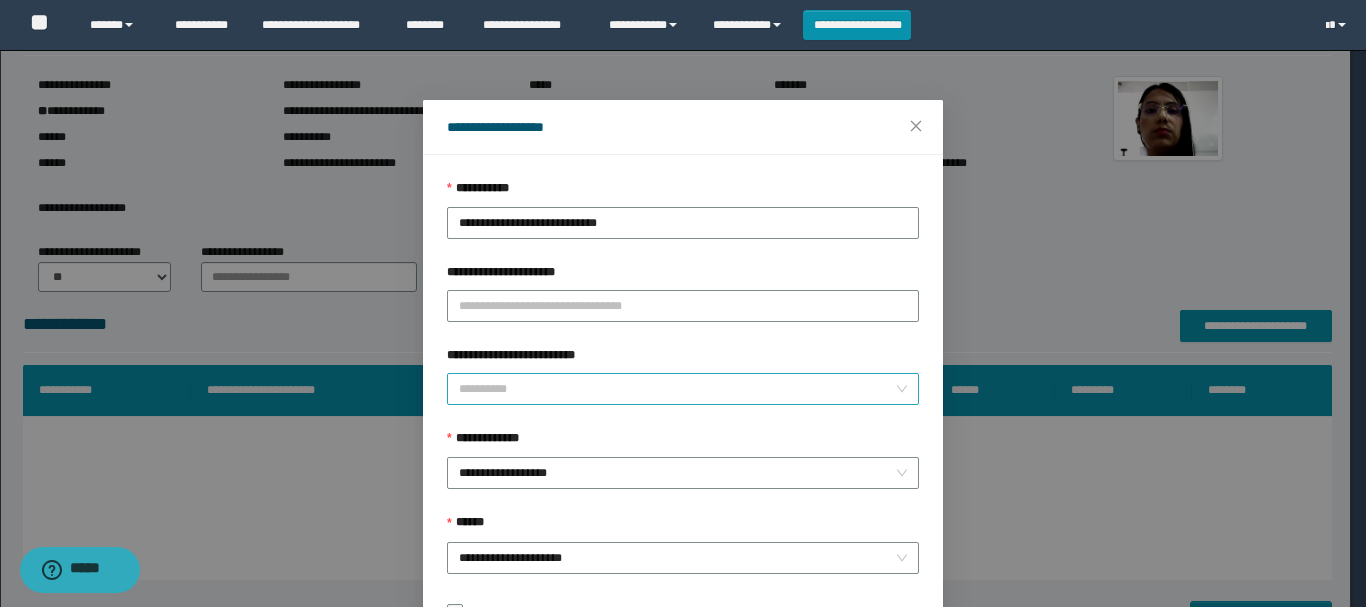 click on "**********" at bounding box center [677, 389] 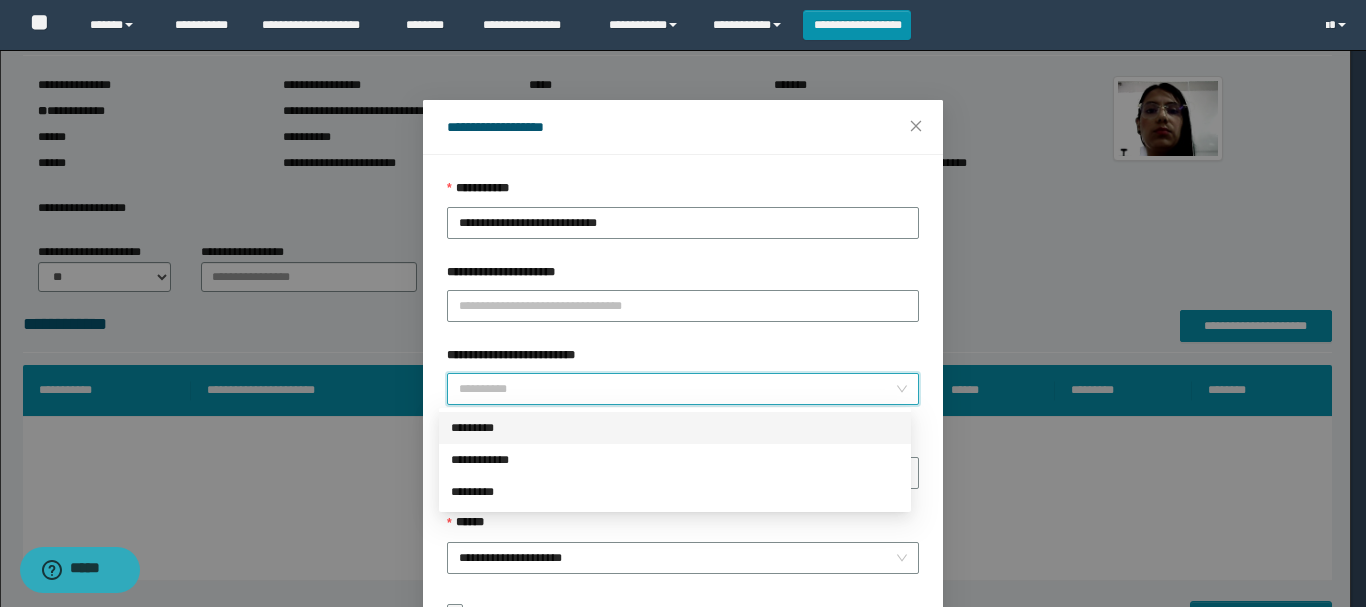 click on "*********" at bounding box center (675, 428) 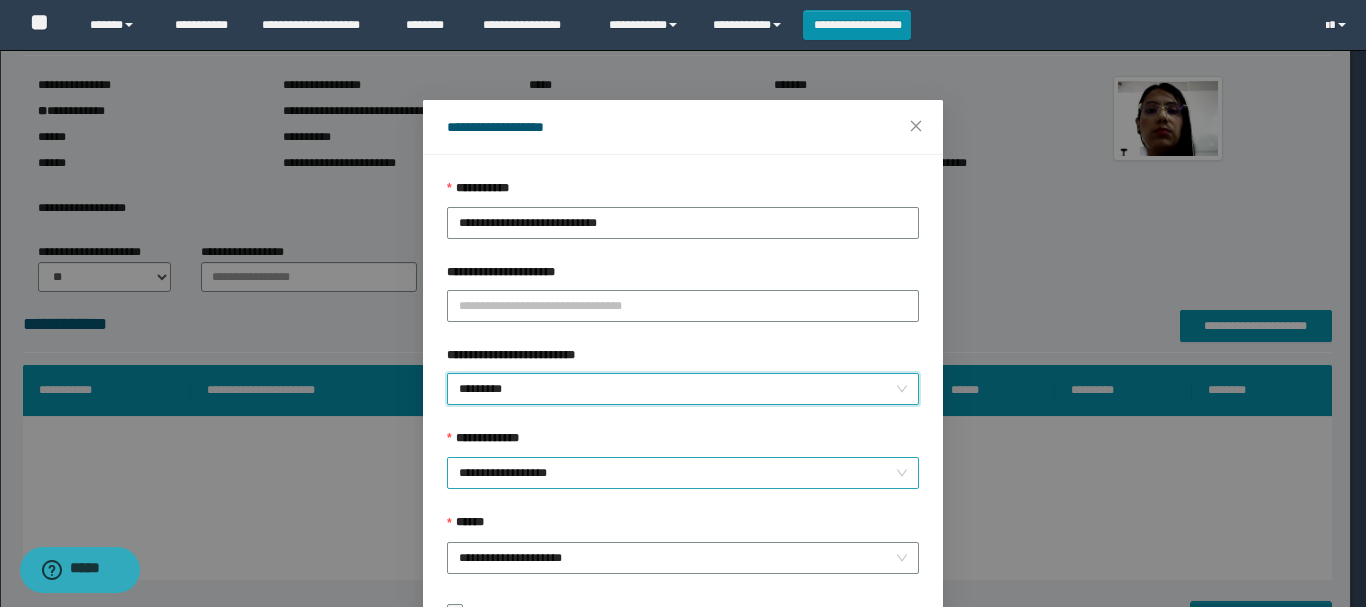 click on "**********" at bounding box center (683, 473) 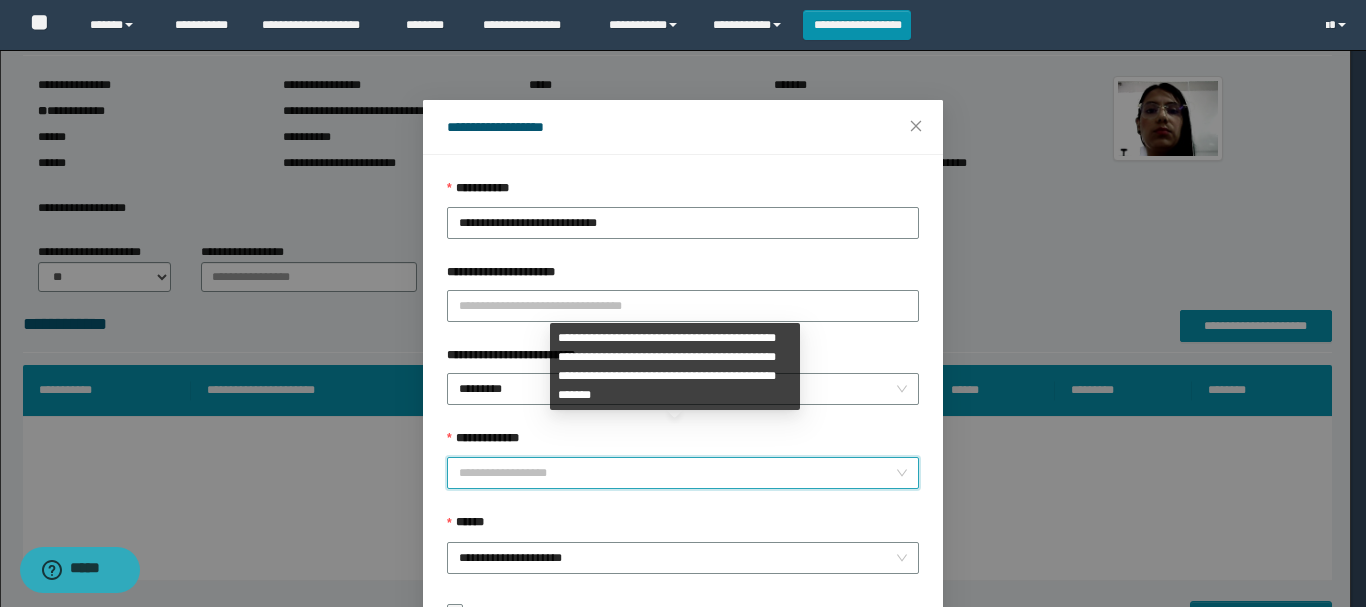 scroll, scrollTop: 192, scrollLeft: 0, axis: vertical 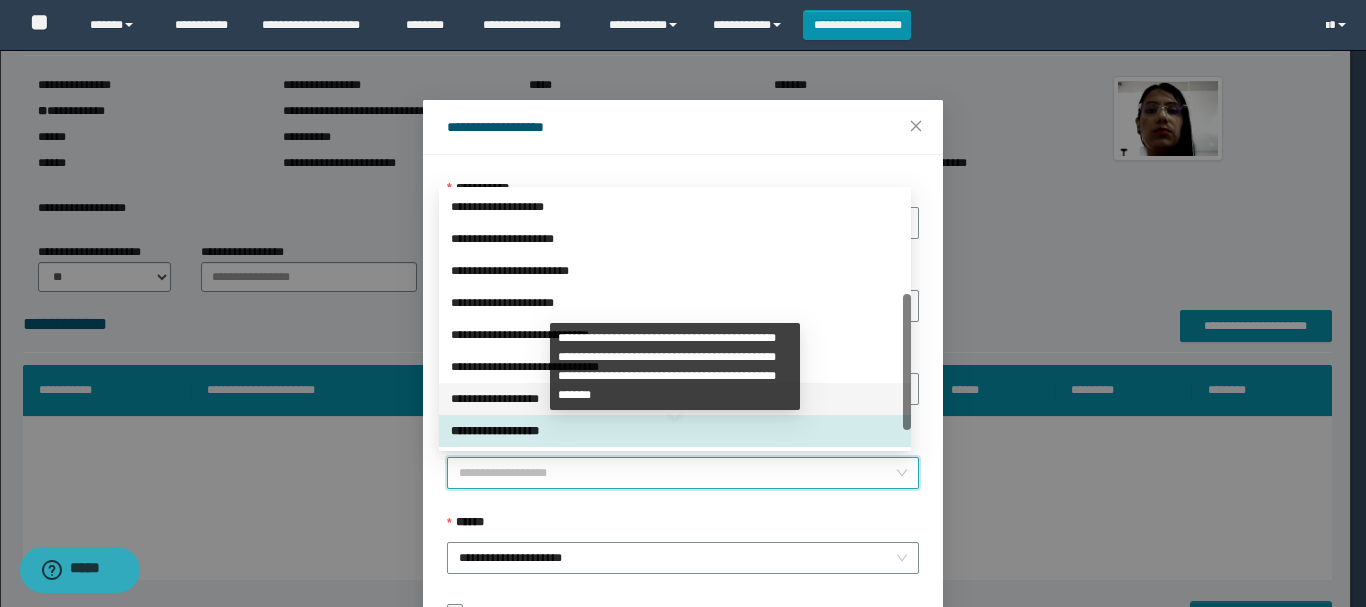 click on "**********" at bounding box center (675, 399) 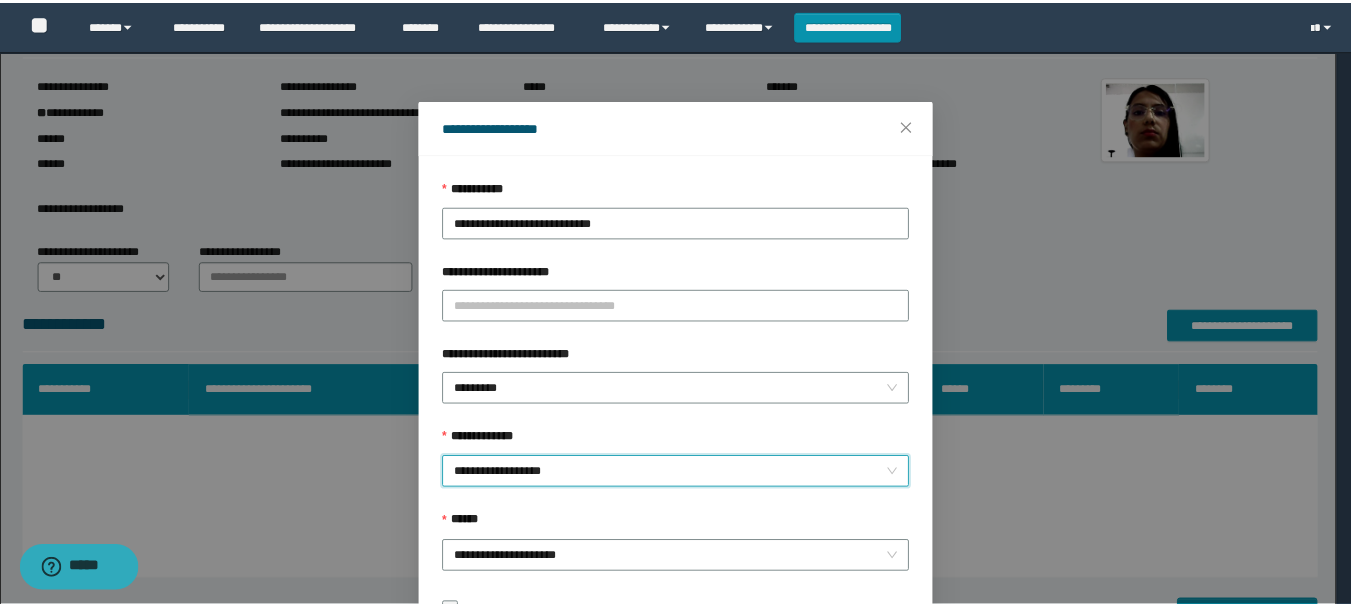 scroll, scrollTop: 145, scrollLeft: 0, axis: vertical 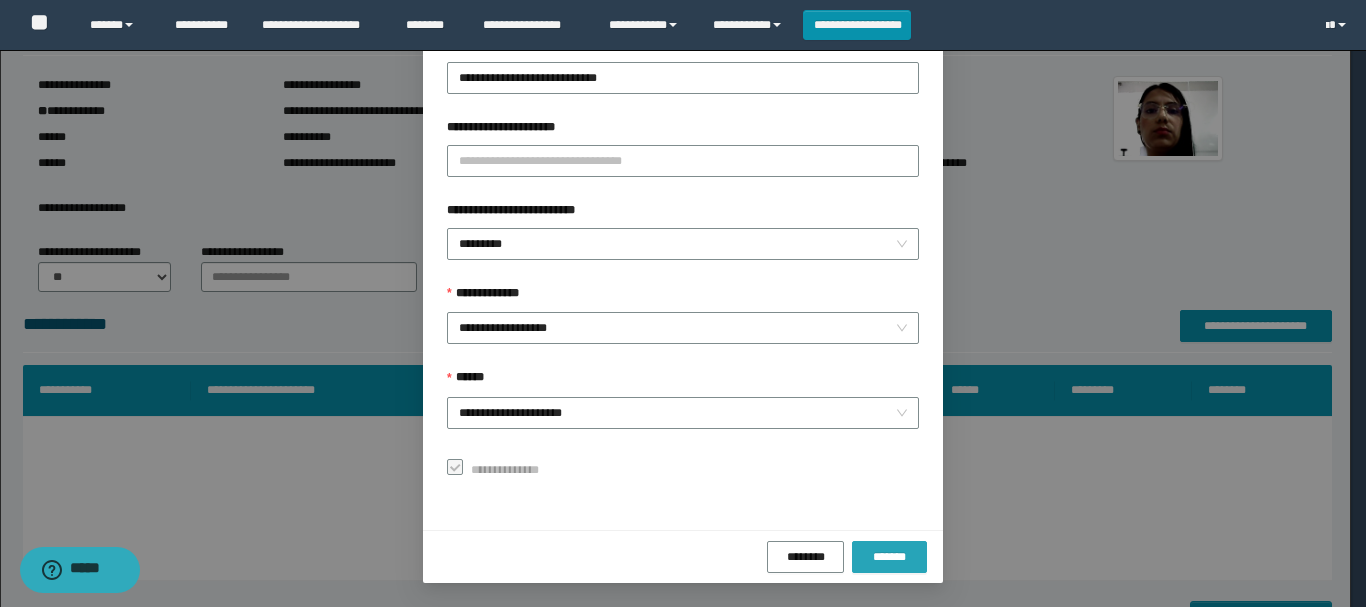 click on "*******" at bounding box center (889, 557) 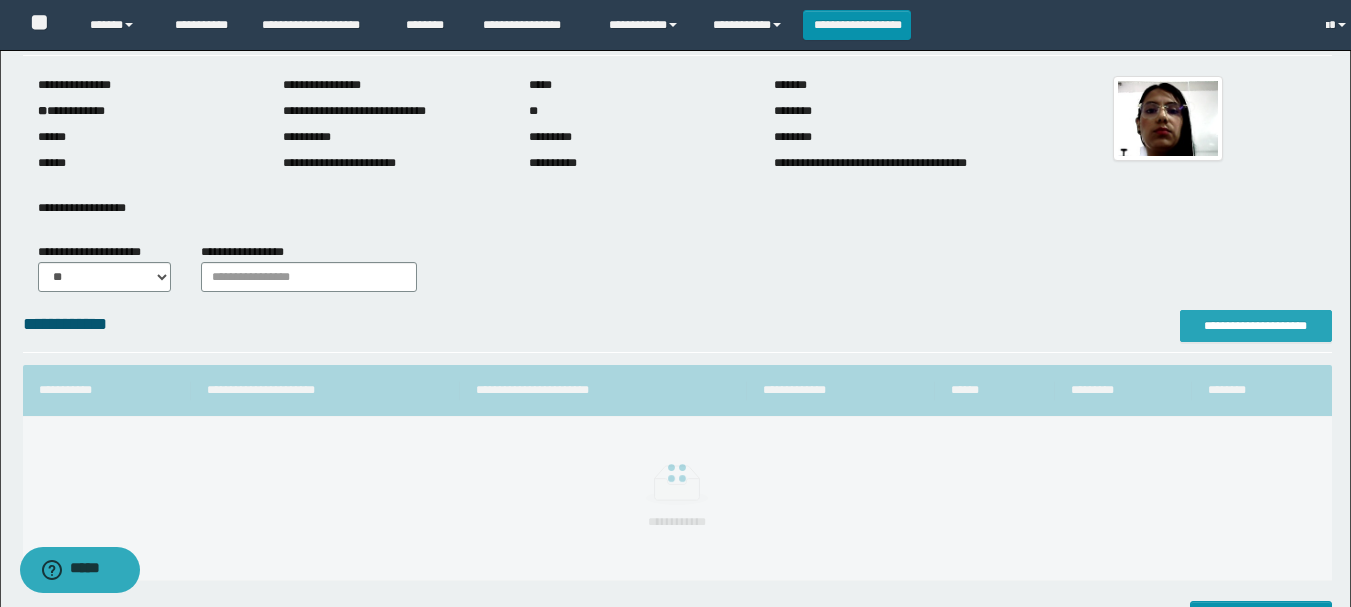 scroll, scrollTop: 0, scrollLeft: 0, axis: both 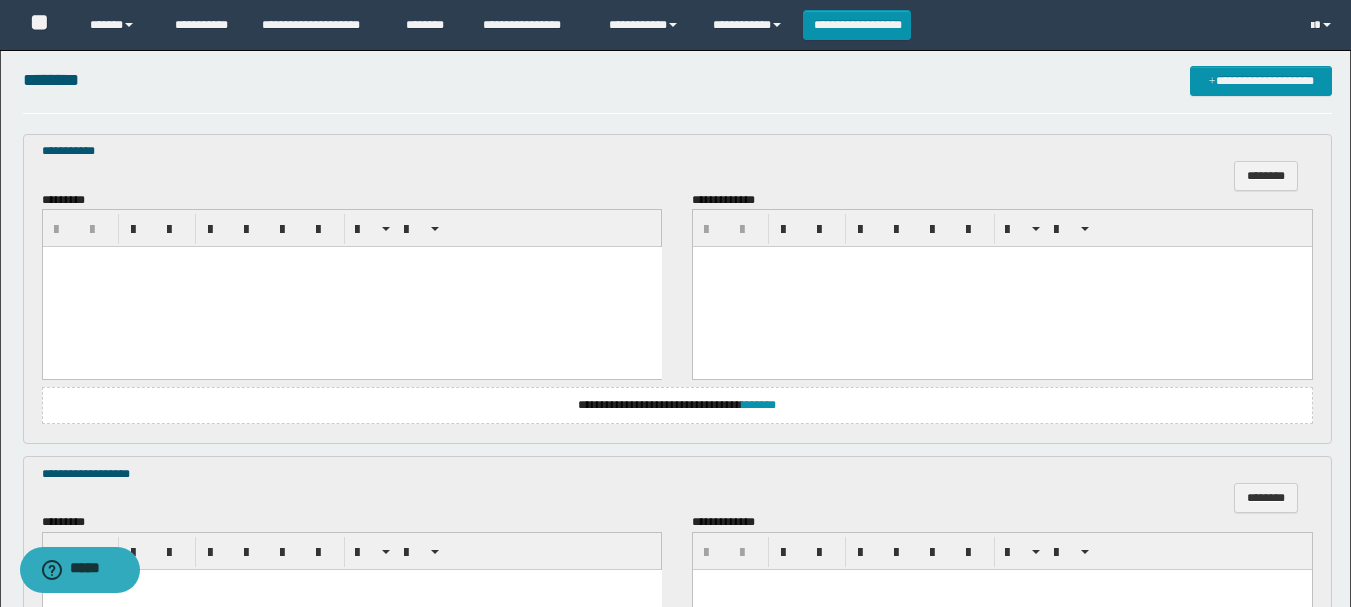 click at bounding box center [351, 287] 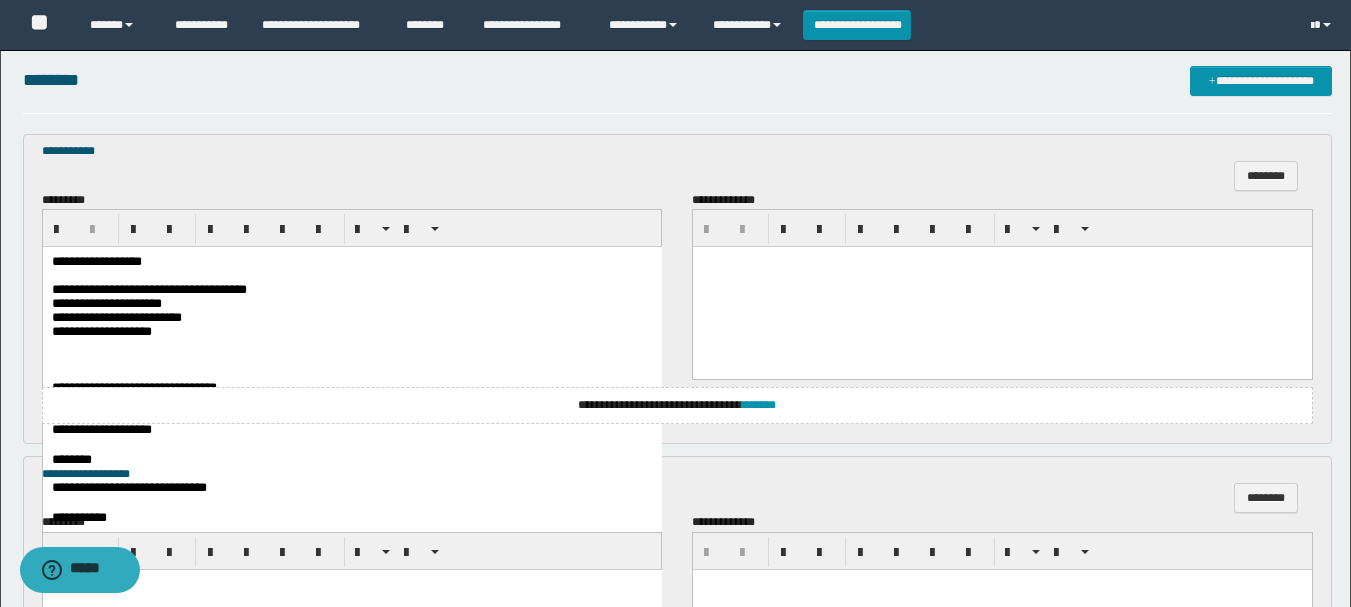 scroll, scrollTop: 1902, scrollLeft: 0, axis: vertical 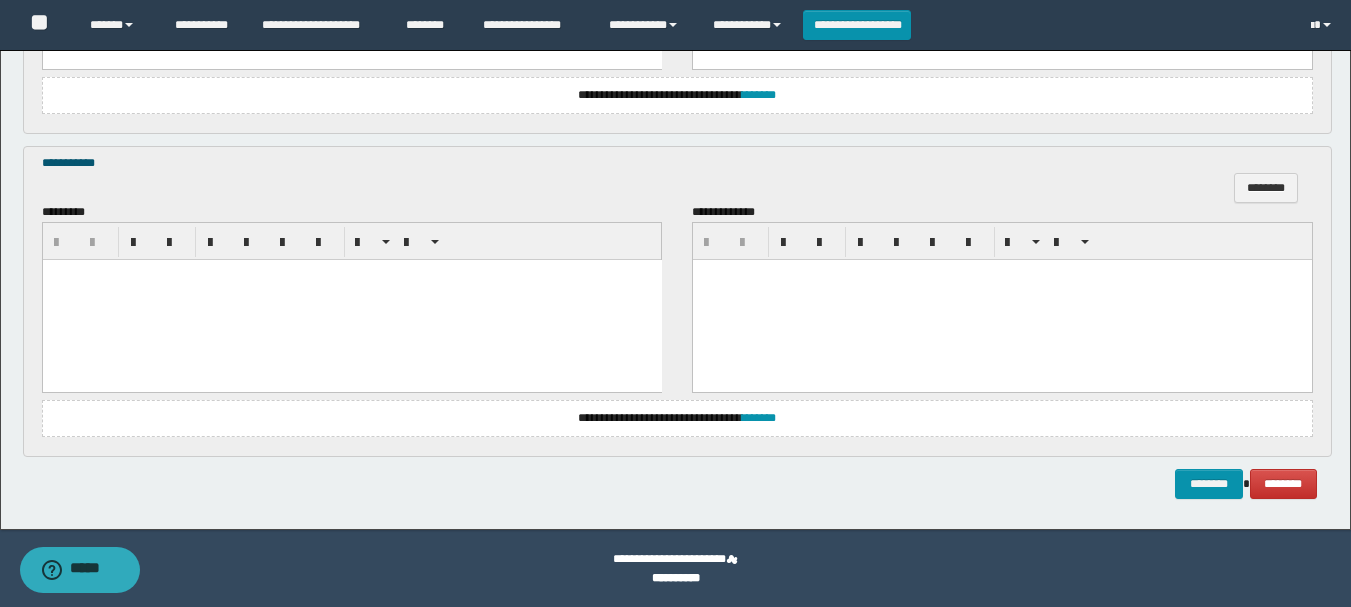 click at bounding box center [351, 274] 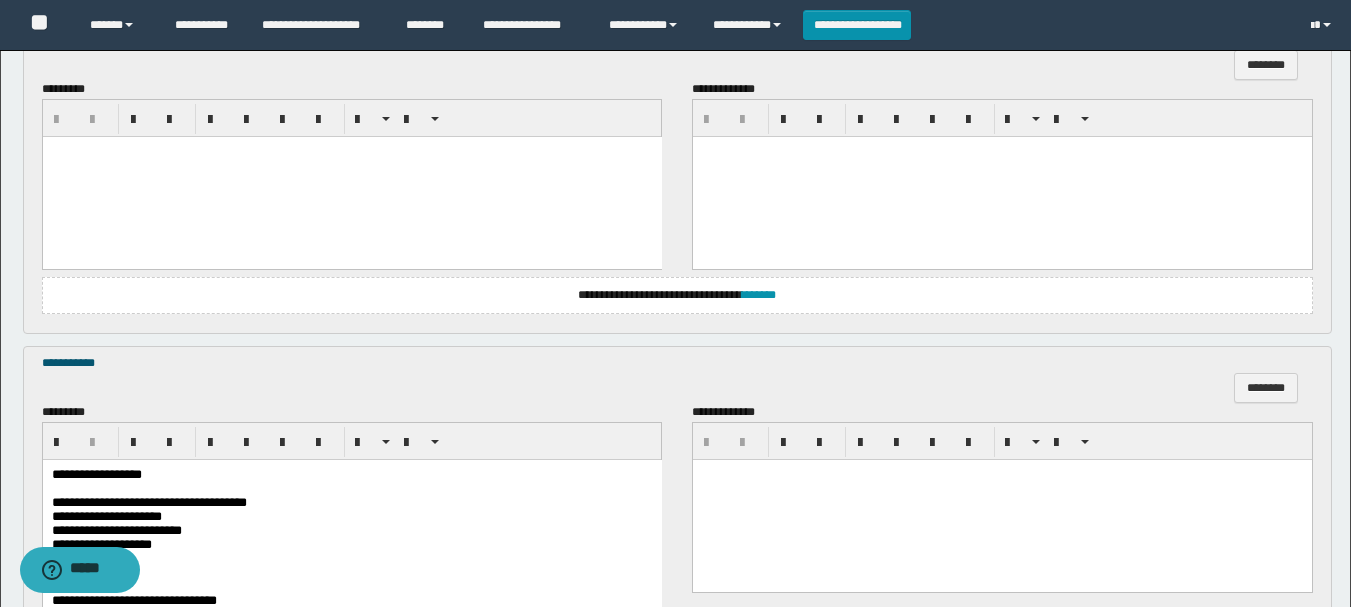 scroll, scrollTop: 1602, scrollLeft: 0, axis: vertical 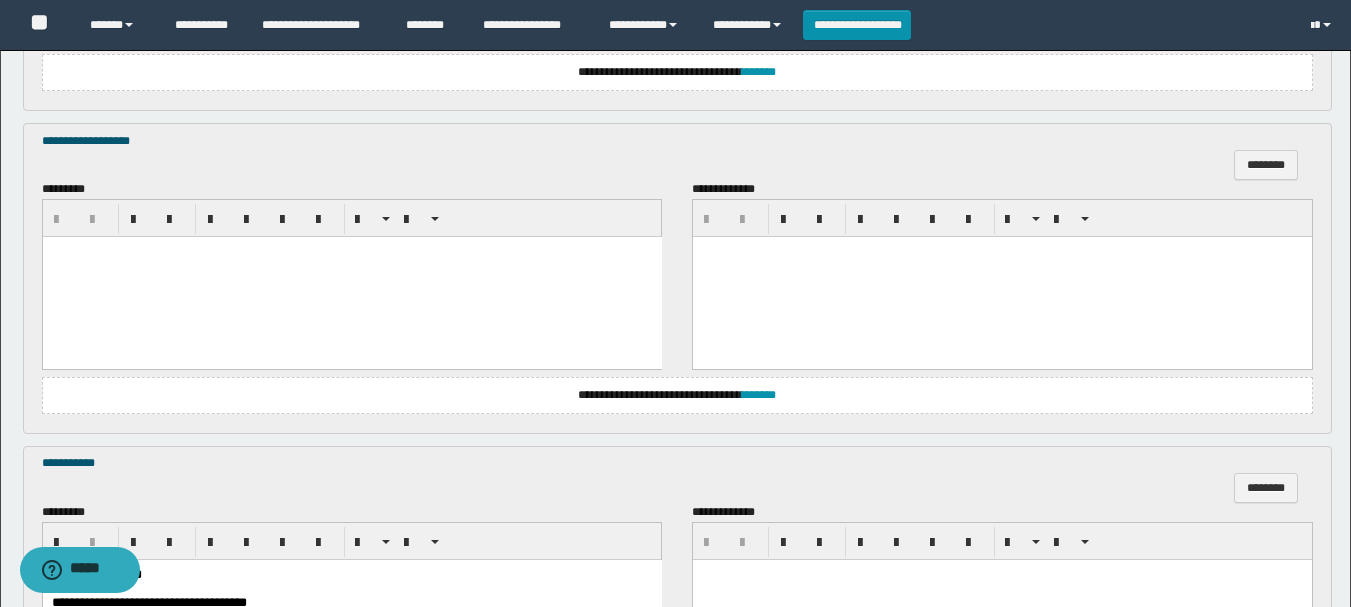 click at bounding box center [351, 277] 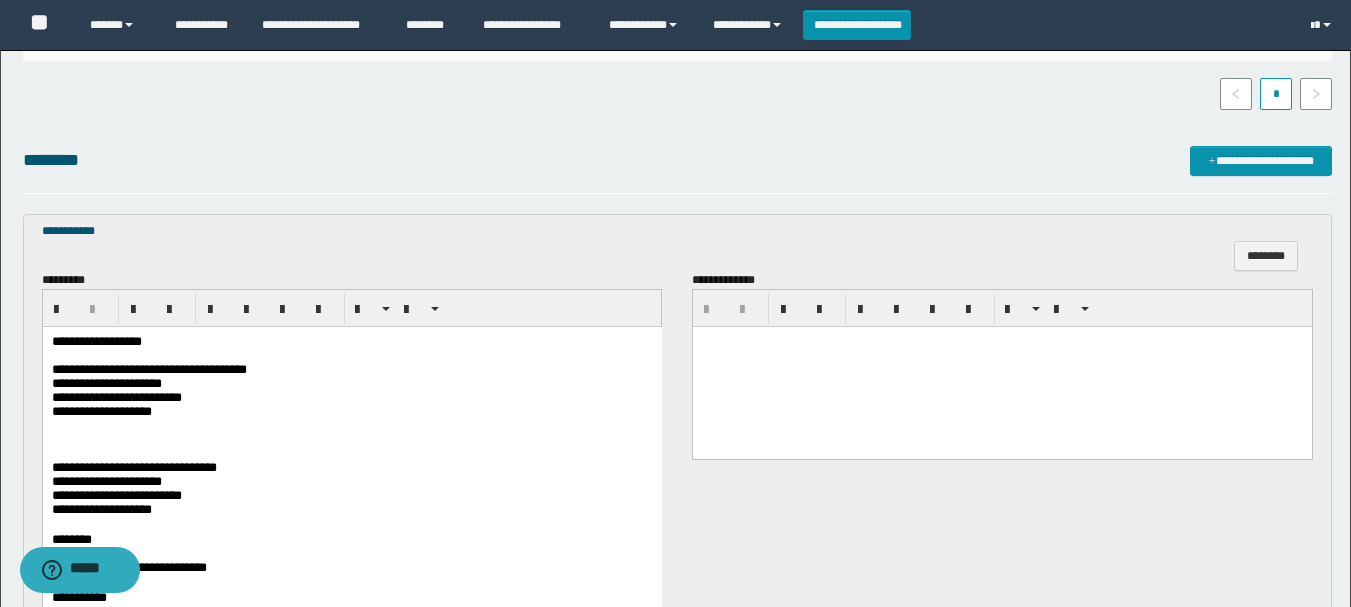 scroll, scrollTop: 600, scrollLeft: 0, axis: vertical 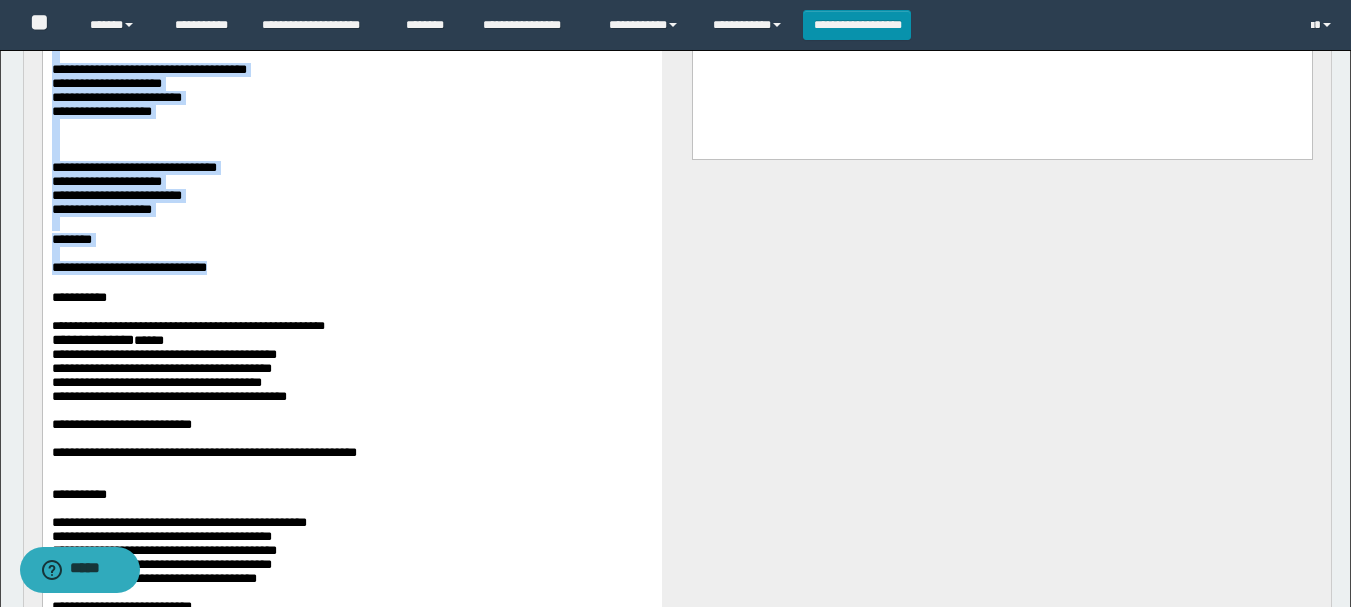 drag, startPoint x: 53, startPoint y: 39, endPoint x: 464, endPoint y: 304, distance: 489.02557 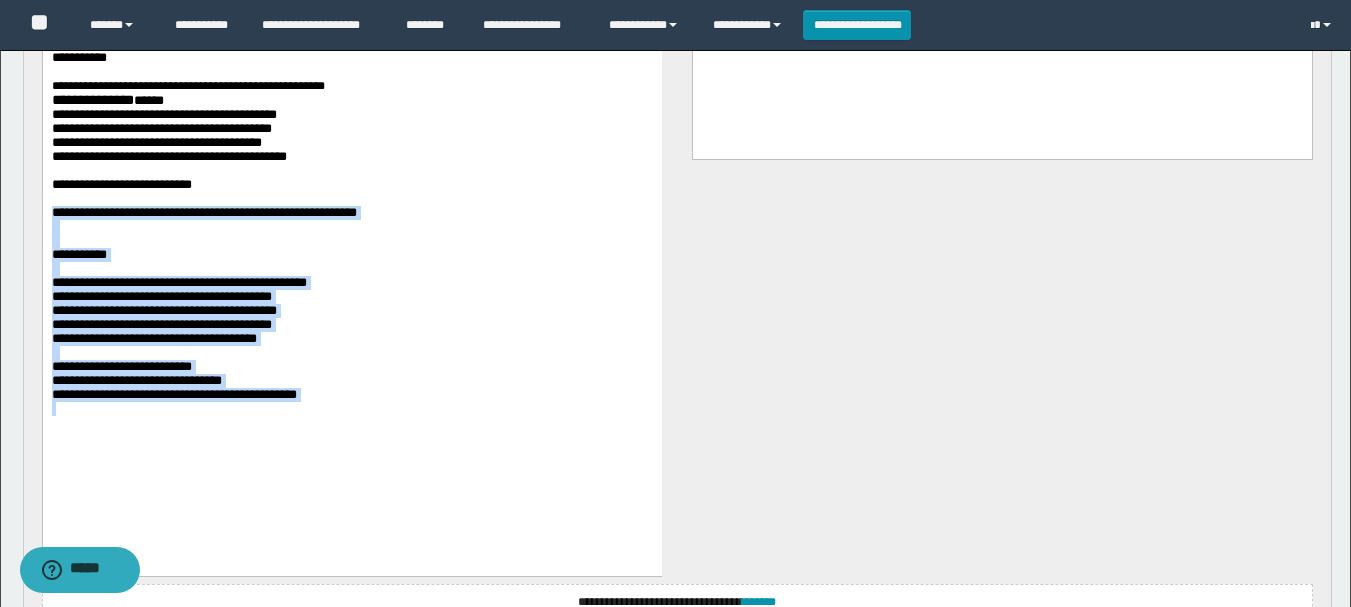drag, startPoint x: 109, startPoint y: 238, endPoint x: 493, endPoint y: 526, distance: 480 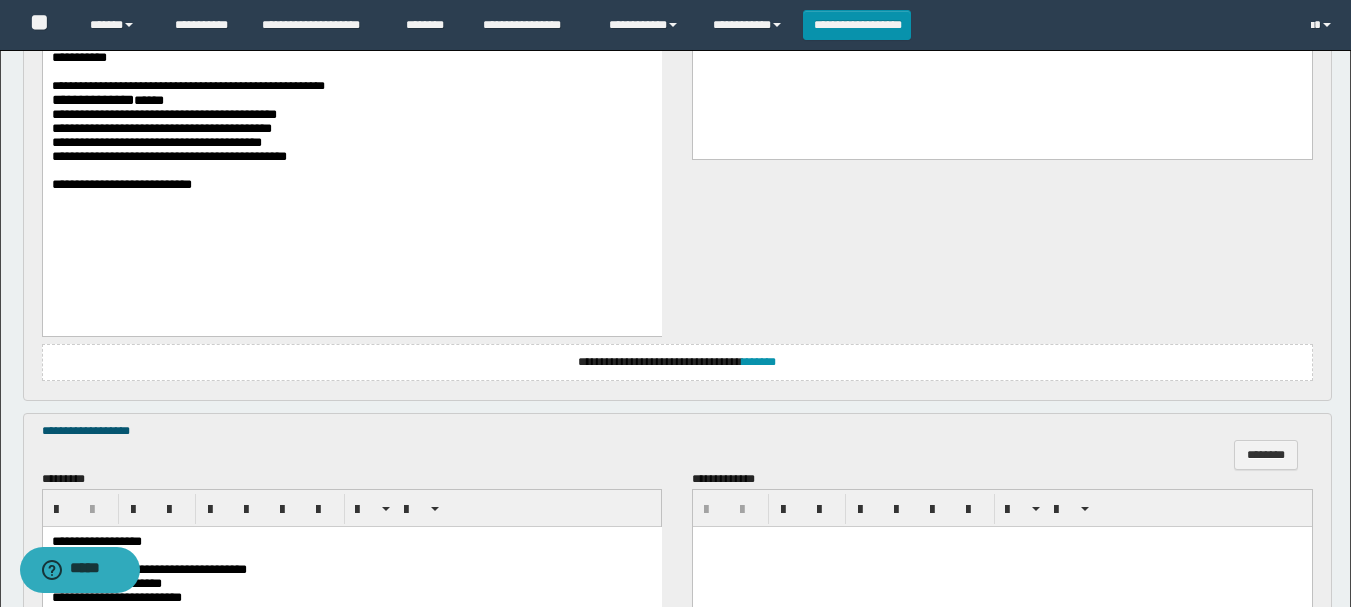 scroll, scrollTop: 700, scrollLeft: 0, axis: vertical 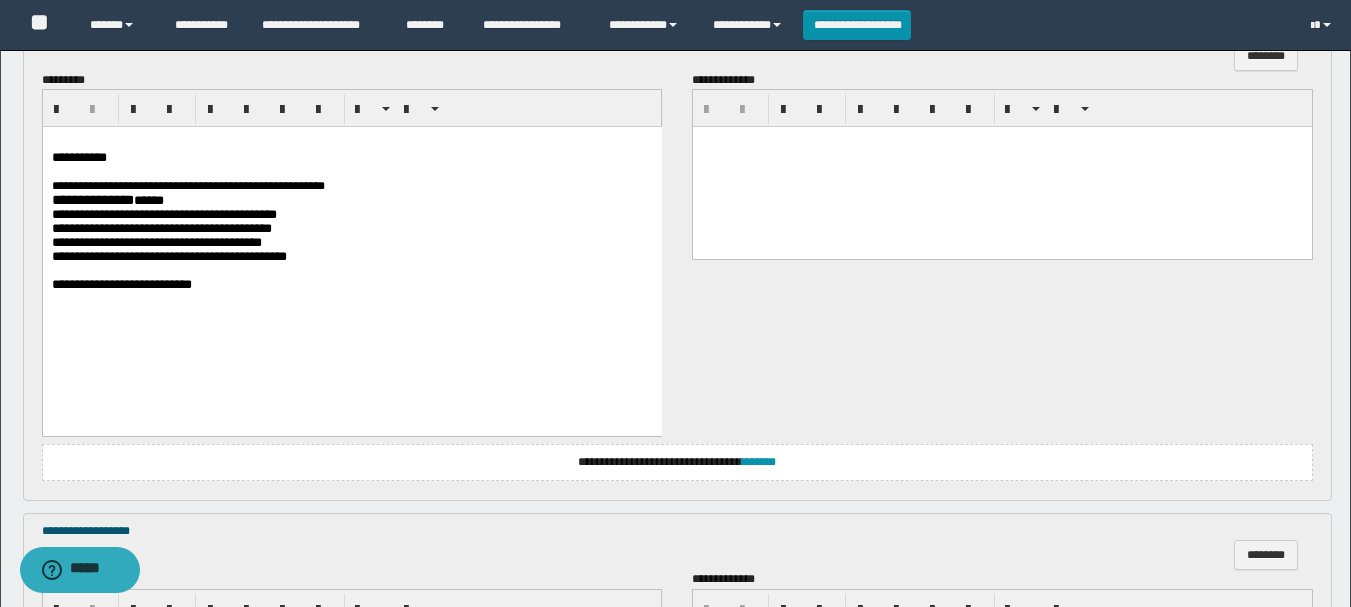 click on "**********" at bounding box center (351, 257) 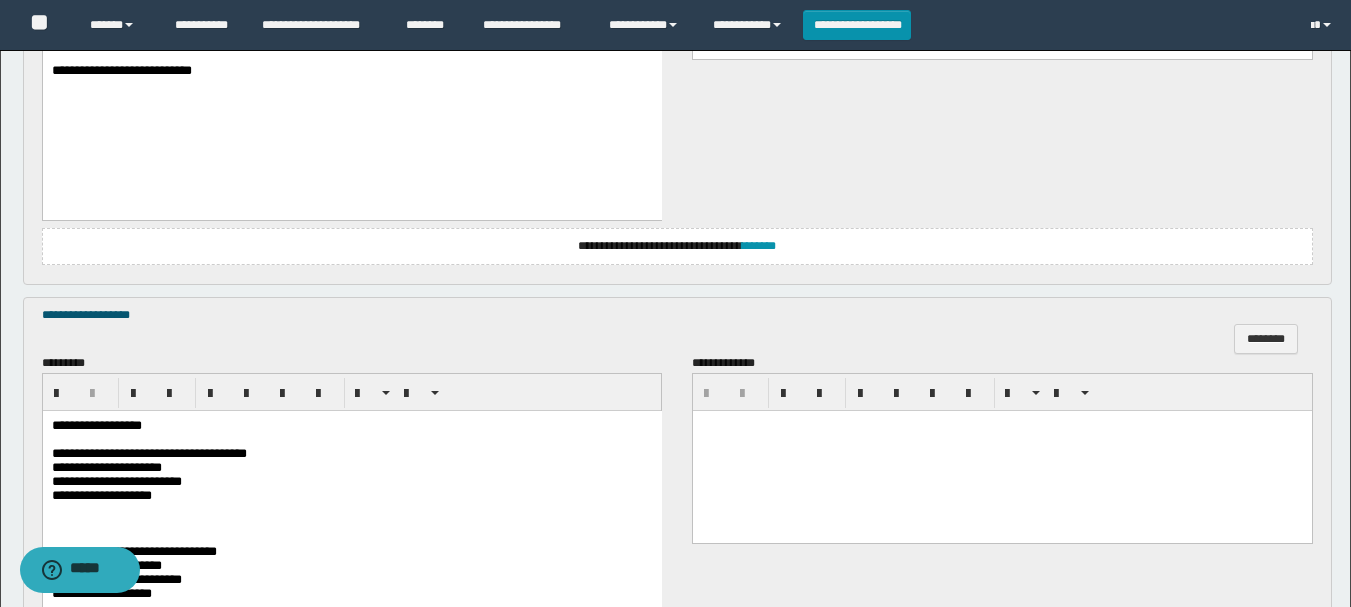 scroll, scrollTop: 1100, scrollLeft: 0, axis: vertical 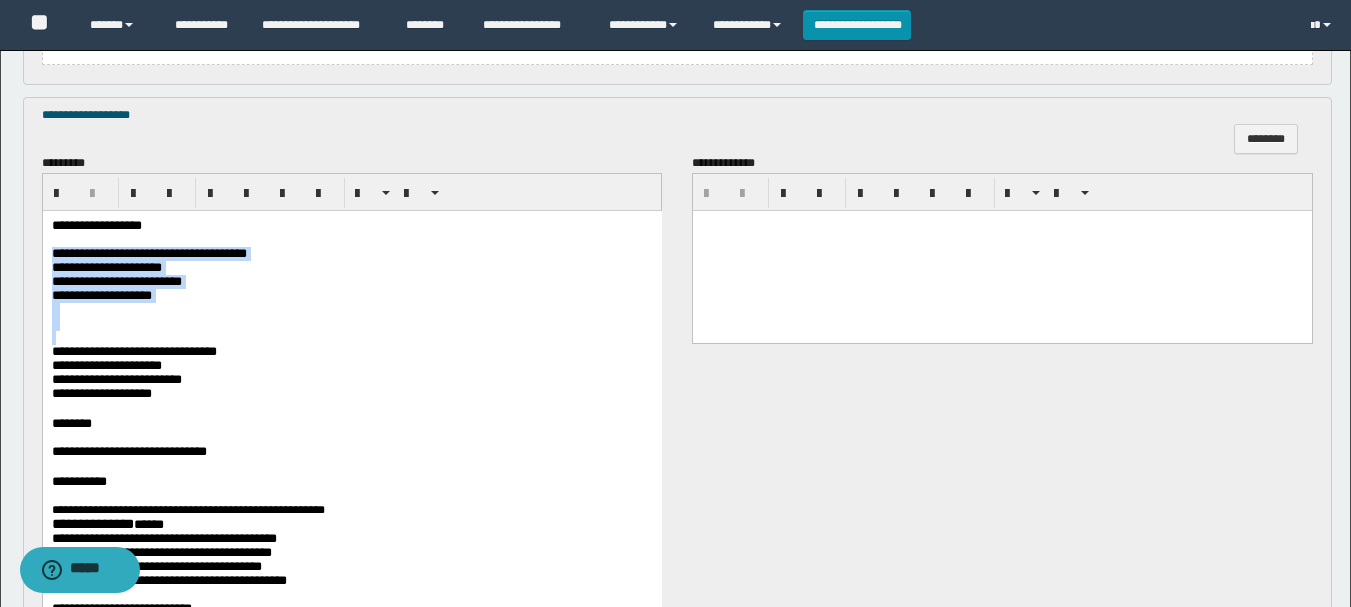 drag, startPoint x: 53, startPoint y: 257, endPoint x: 477, endPoint y: 354, distance: 434.954 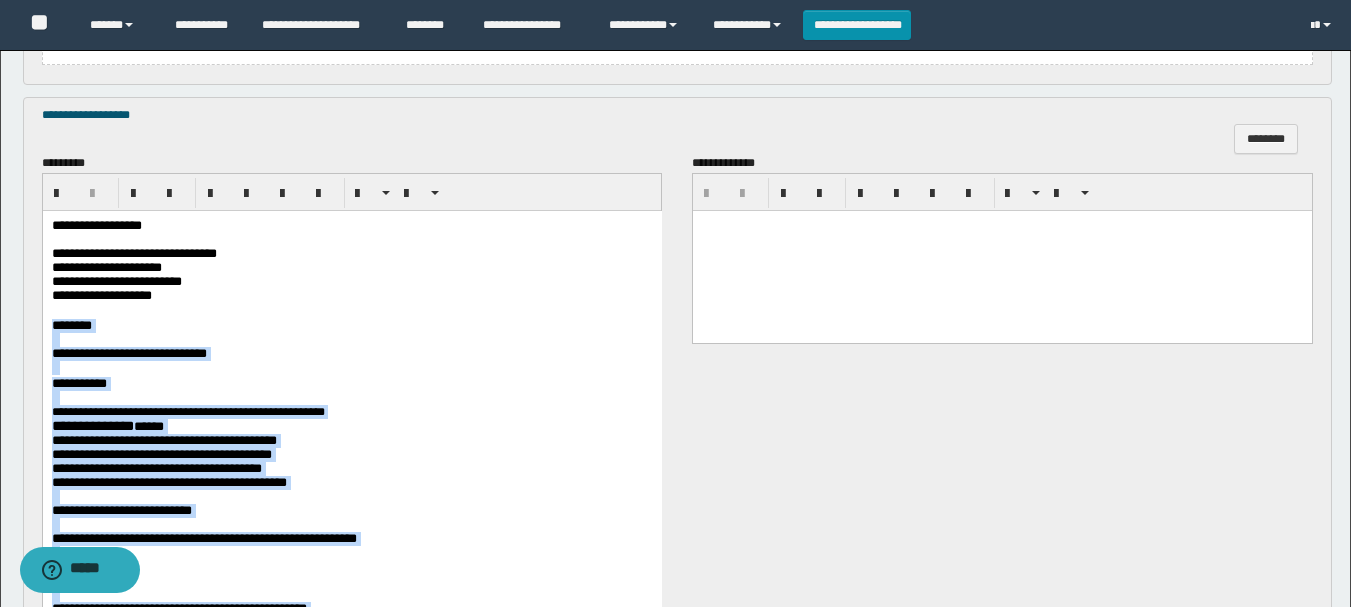 scroll, scrollTop: 1500, scrollLeft: 0, axis: vertical 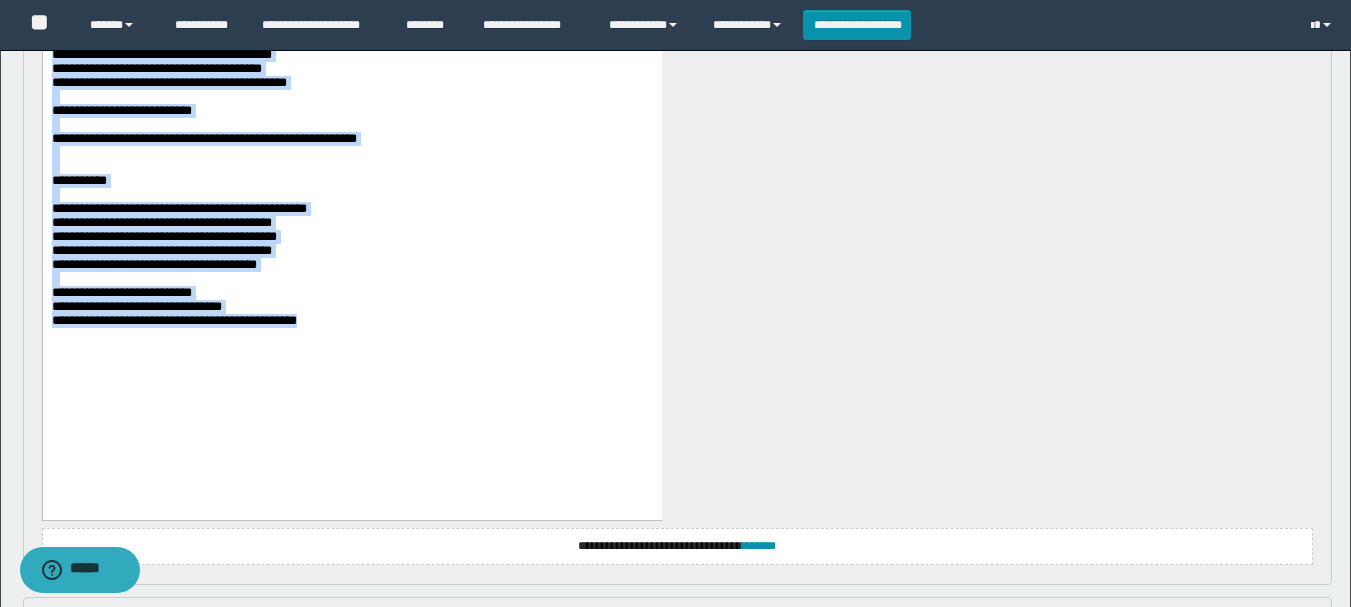 drag, startPoint x: 51, startPoint y: -62, endPoint x: 415, endPoint y: 395, distance: 584.2474 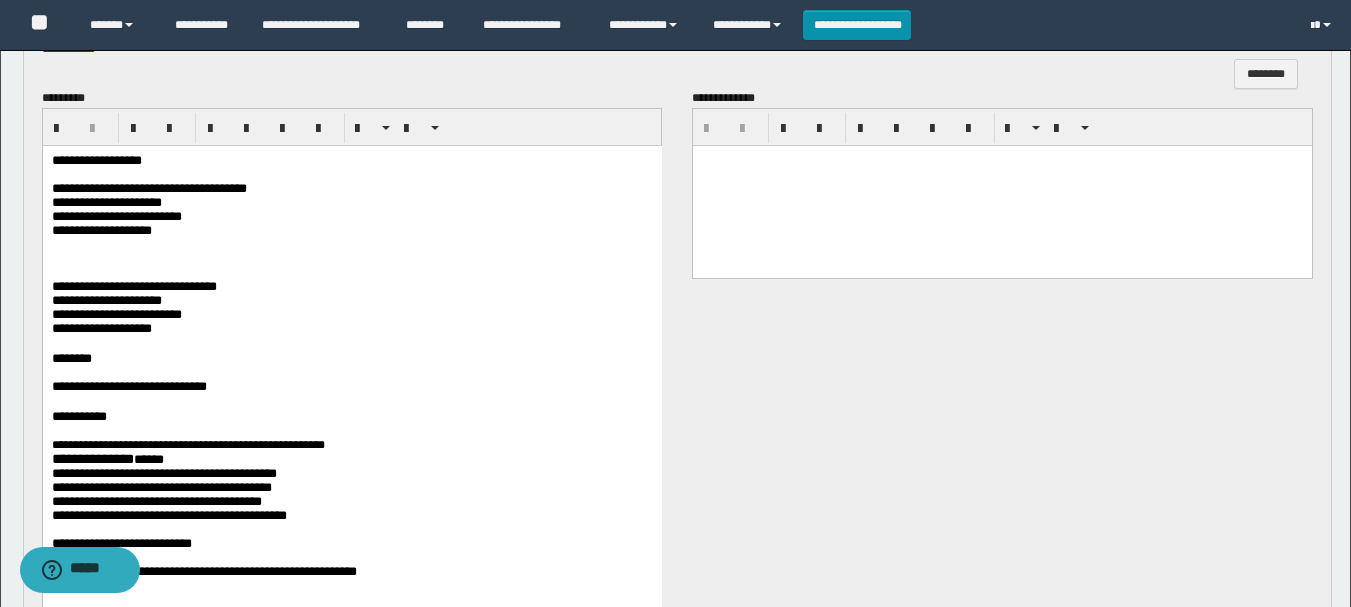 scroll, scrollTop: 1500, scrollLeft: 0, axis: vertical 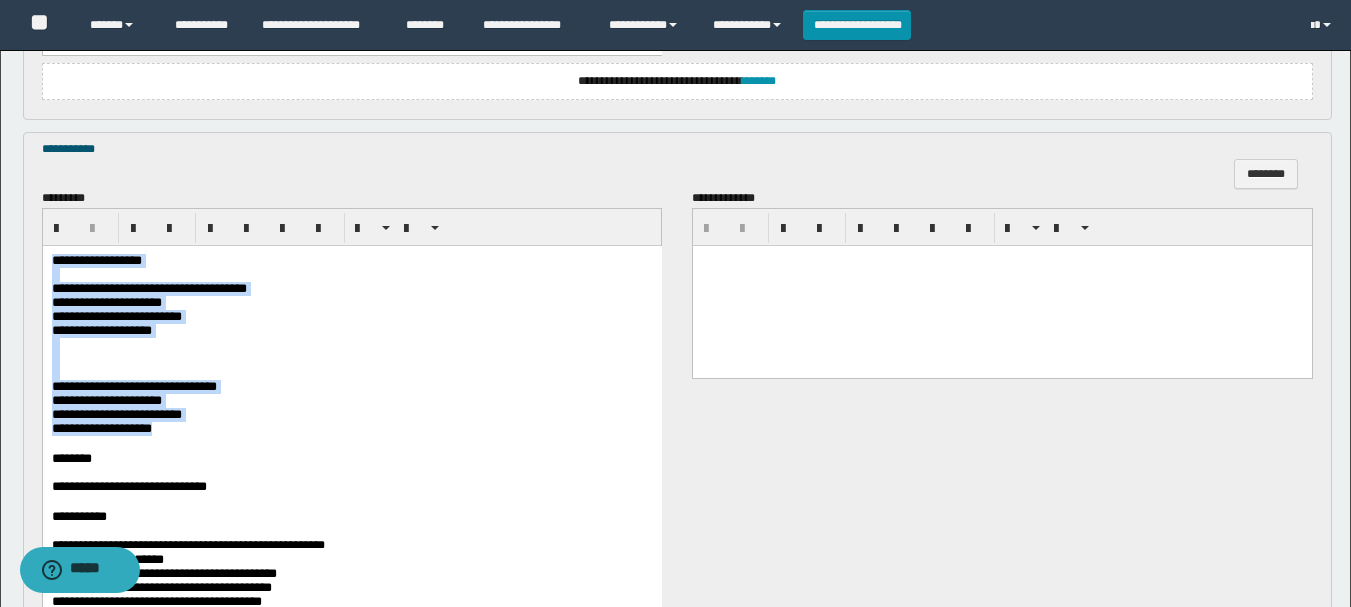 drag, startPoint x: 49, startPoint y: 261, endPoint x: 506, endPoint y: 449, distance: 494.15887 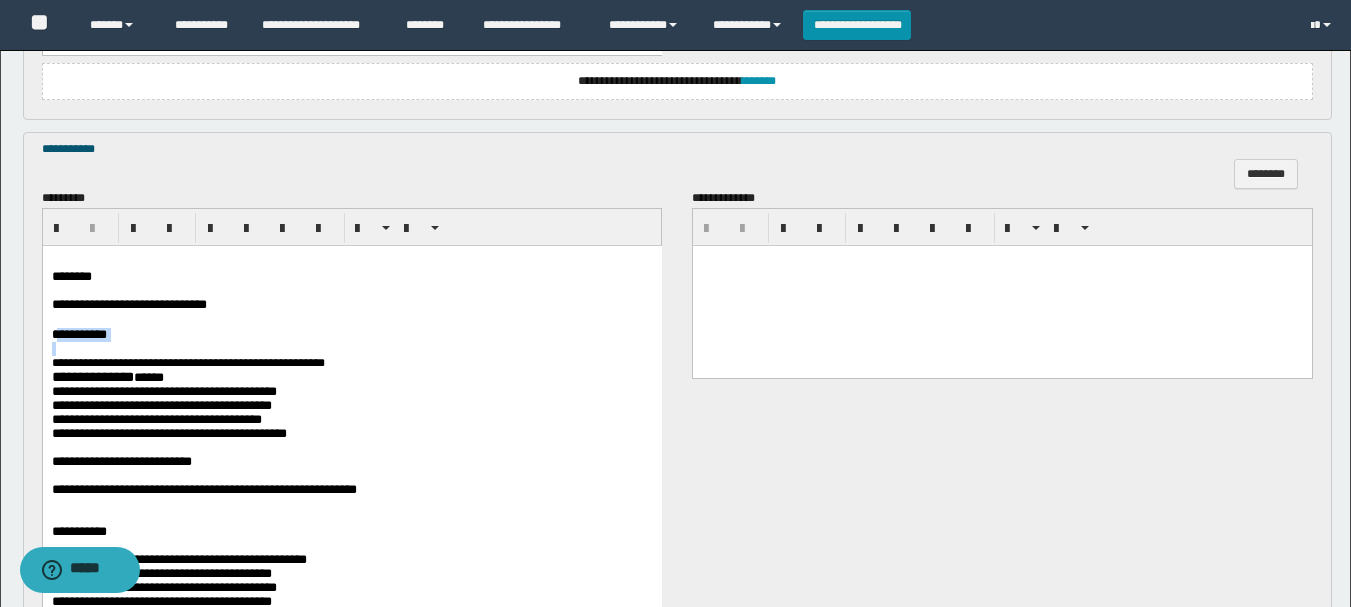 drag, startPoint x: 56, startPoint y: 339, endPoint x: 323, endPoint y: 366, distance: 268.3617 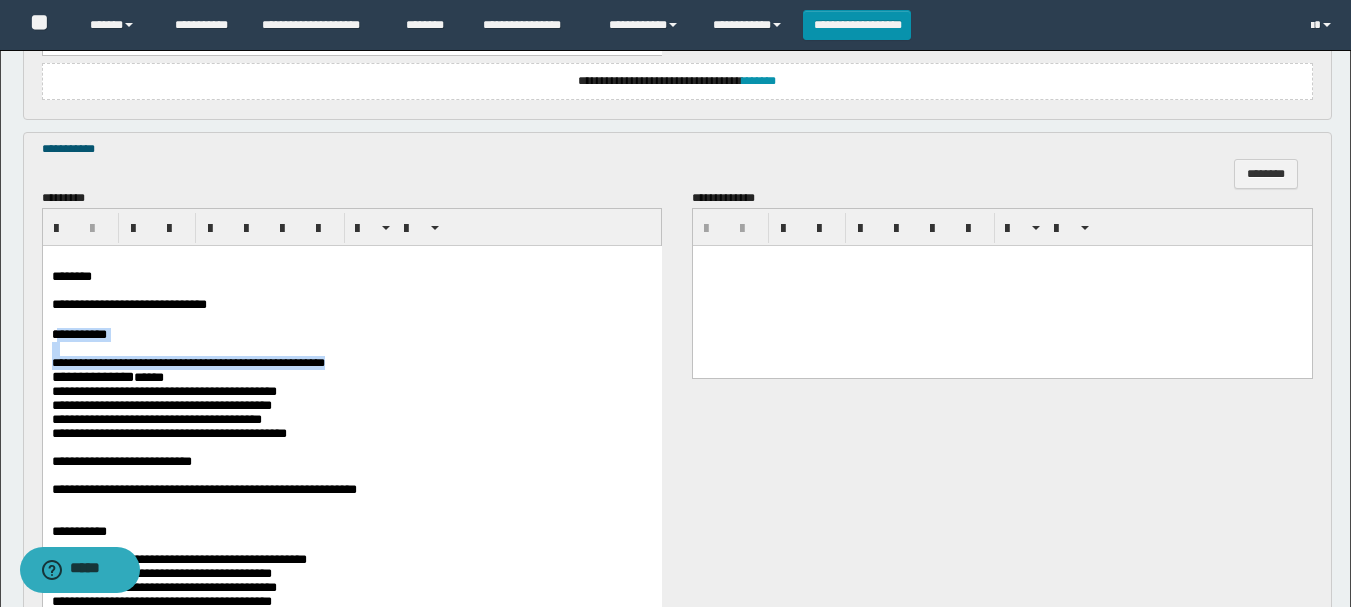 click on "**********" at bounding box center [351, 362] 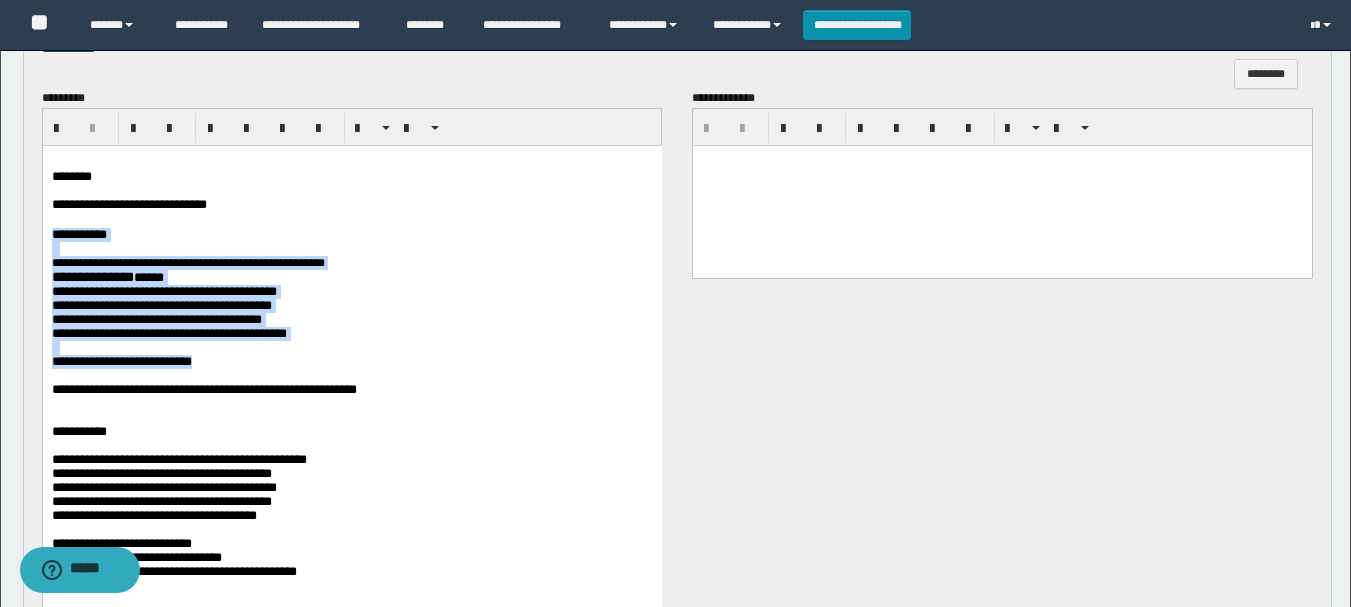 scroll, scrollTop: 1800, scrollLeft: 0, axis: vertical 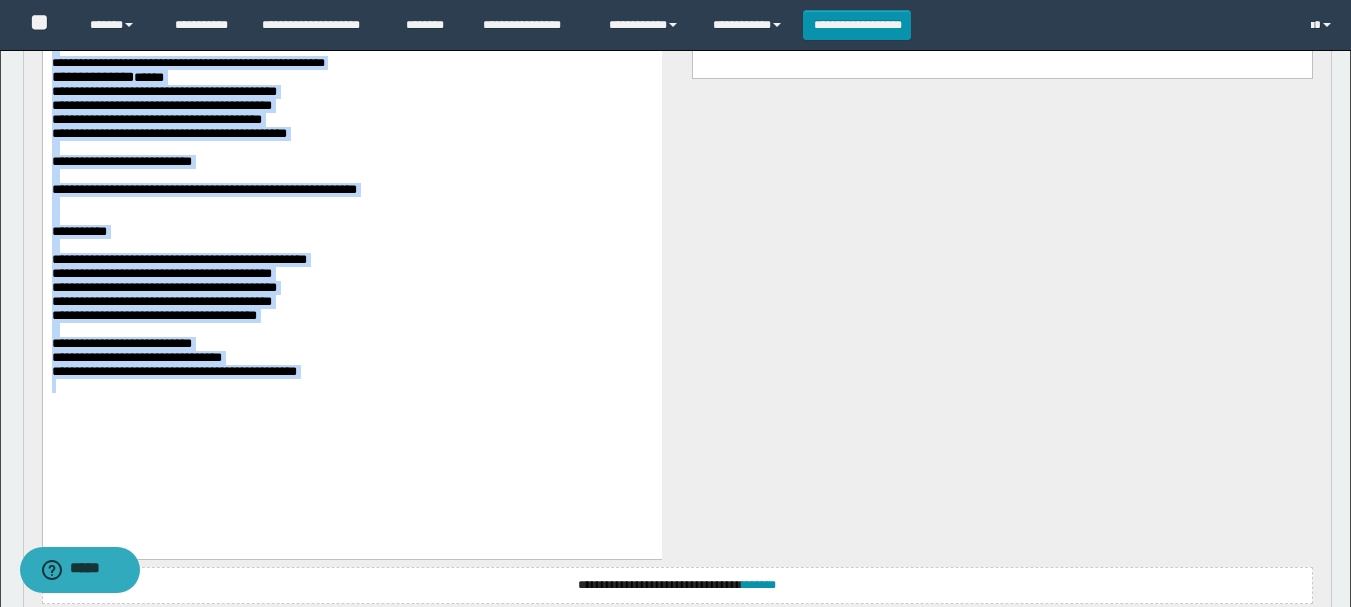 drag, startPoint x: 52, startPoint y: 42, endPoint x: 434, endPoint y: 436, distance: 548.78046 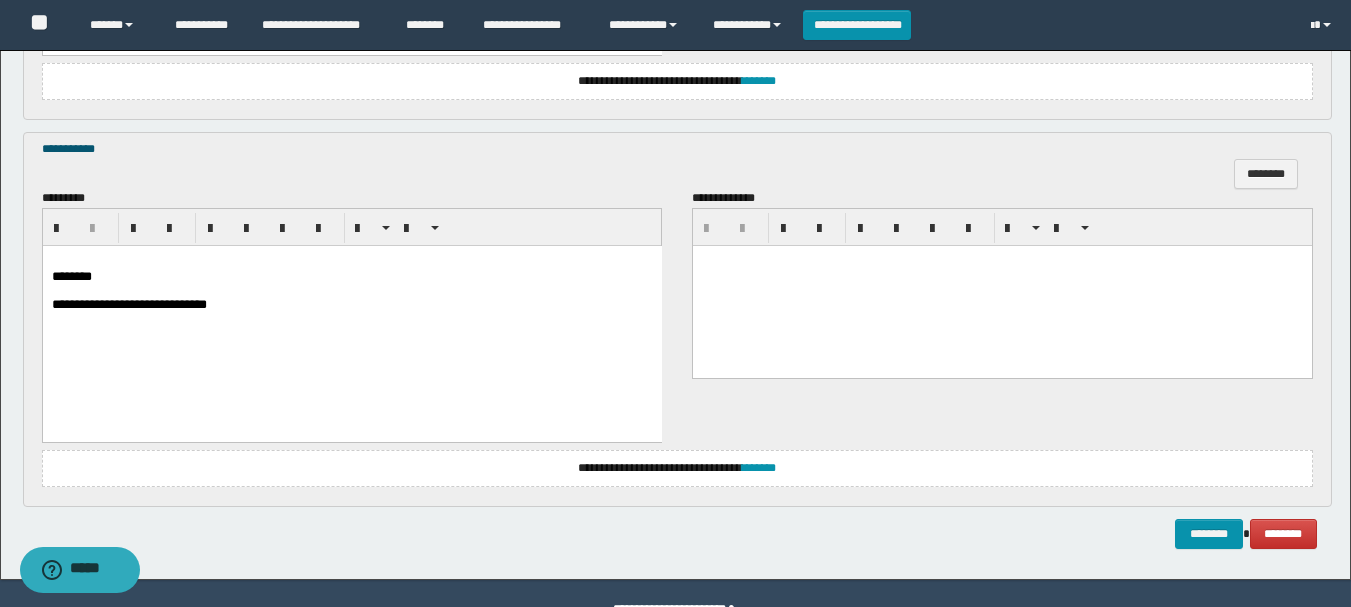 scroll, scrollTop: 1550, scrollLeft: 0, axis: vertical 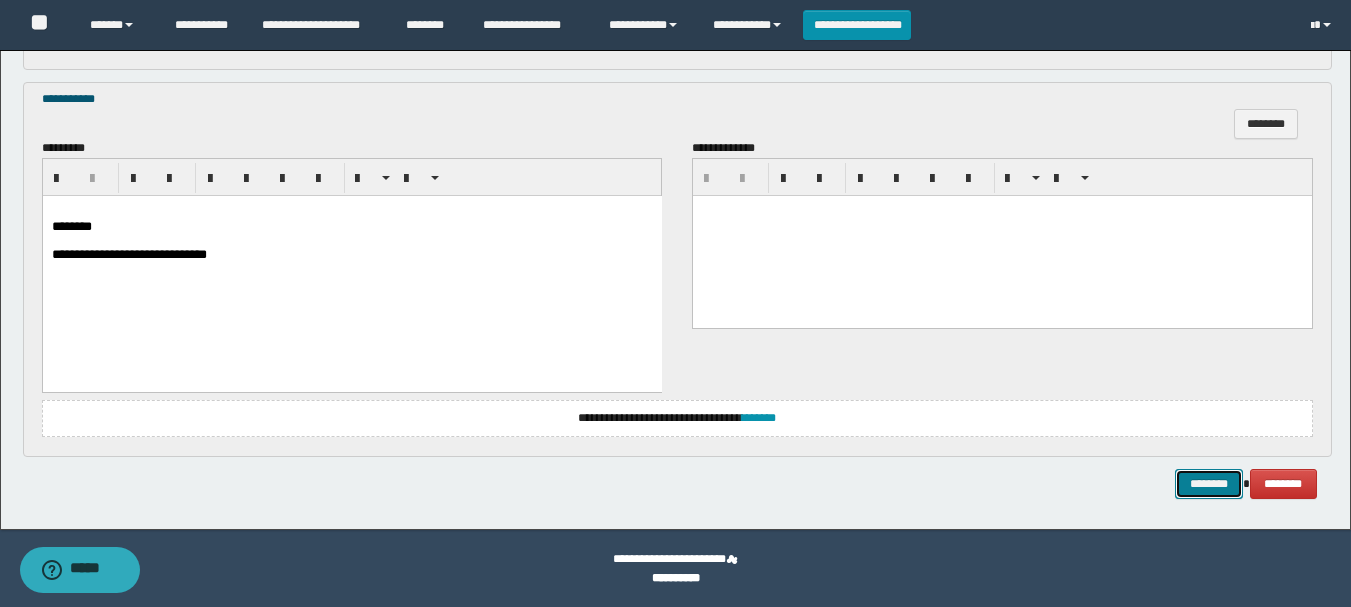click on "********" at bounding box center (1209, 484) 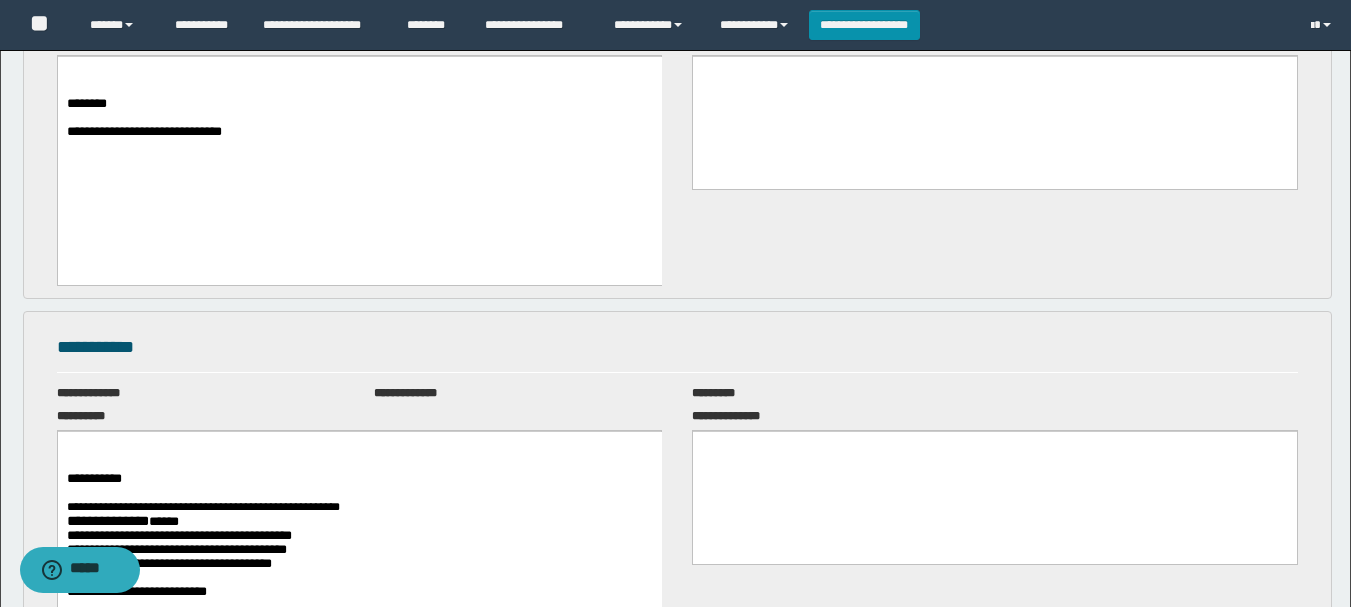 scroll, scrollTop: 0, scrollLeft: 0, axis: both 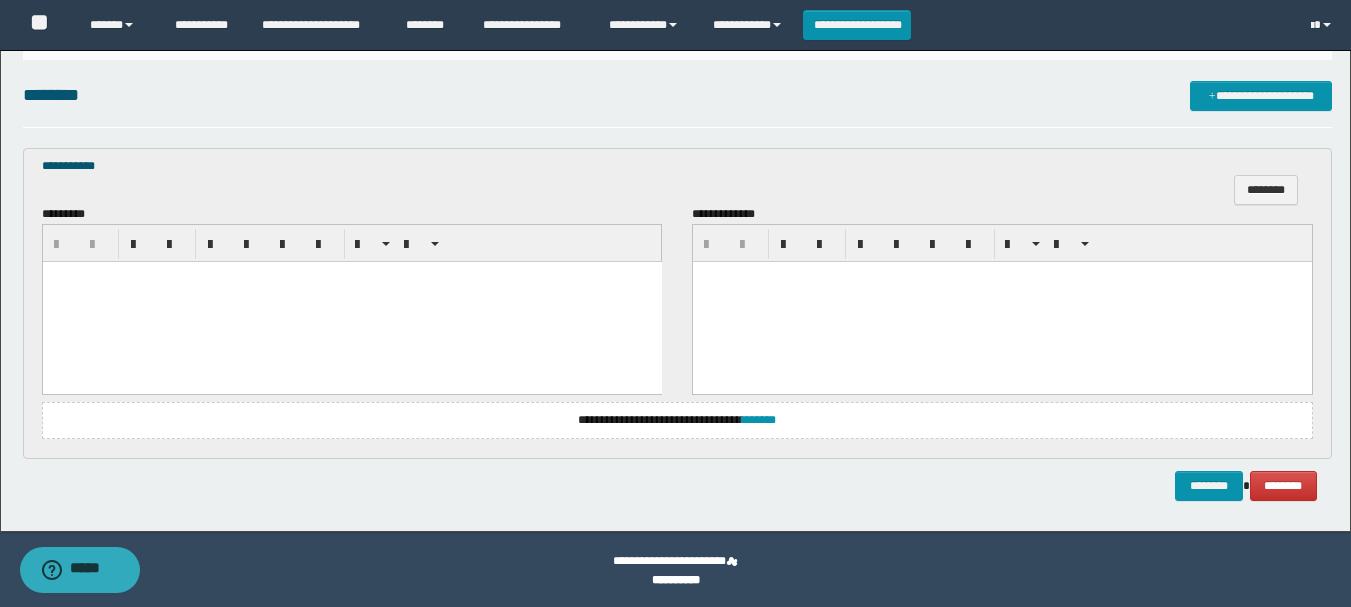 click at bounding box center (351, 302) 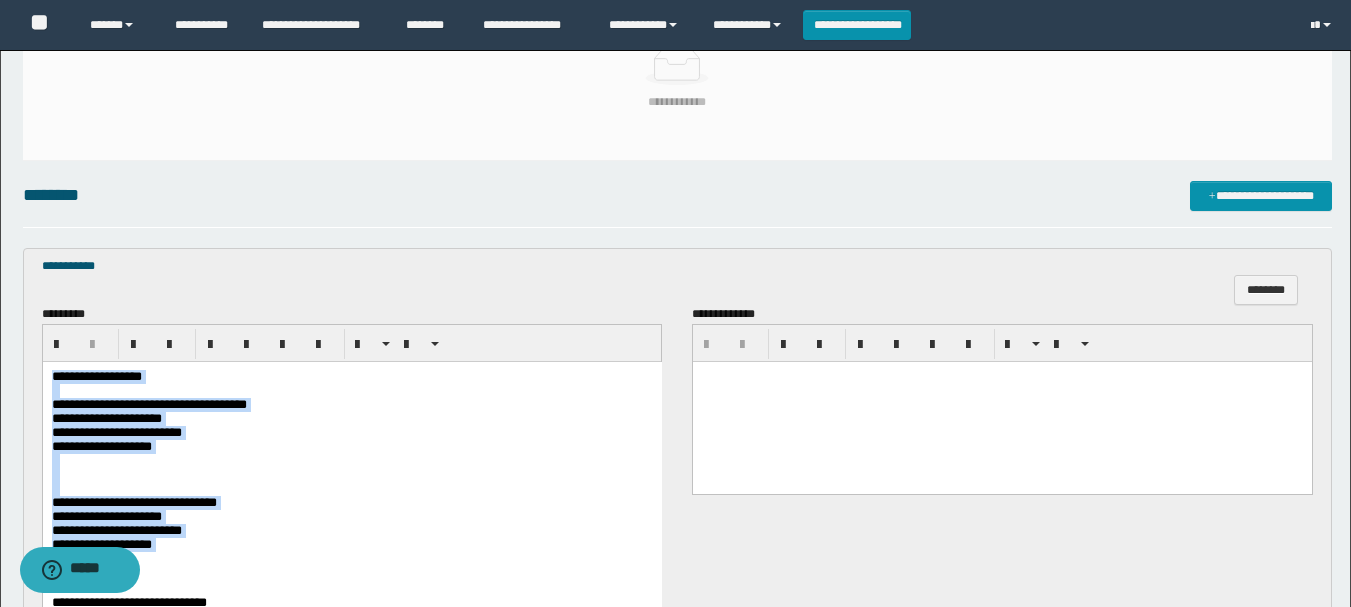 scroll, scrollTop: 700, scrollLeft: 0, axis: vertical 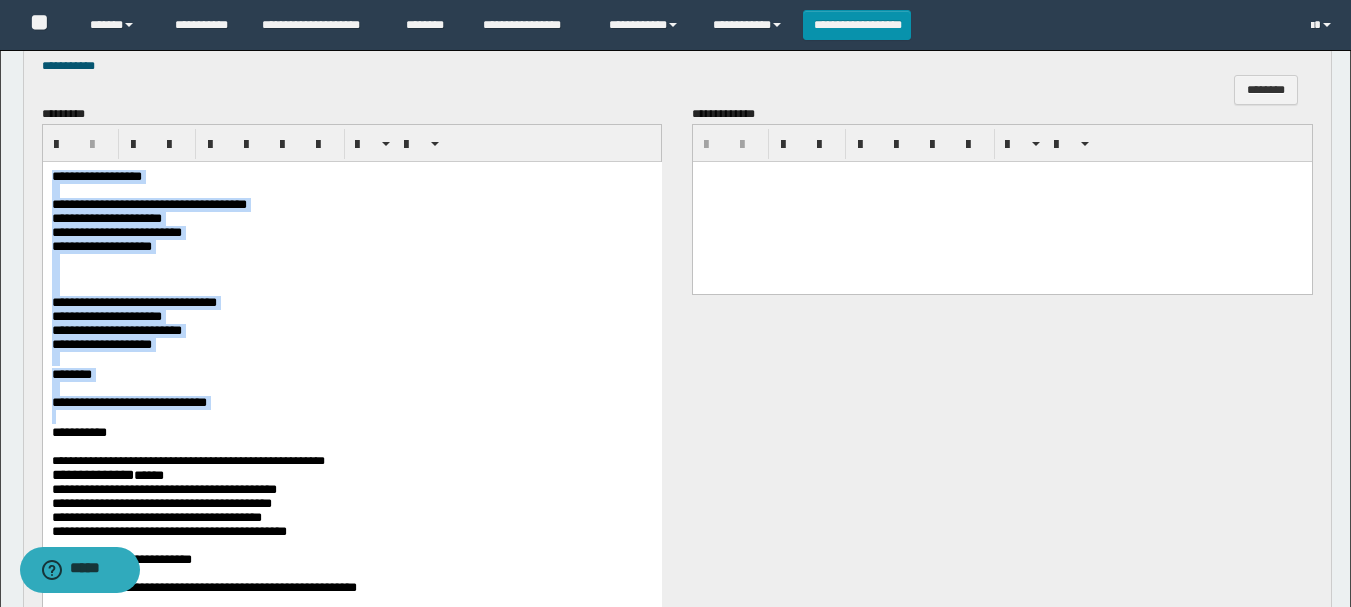 drag, startPoint x: 49, startPoint y: 176, endPoint x: 389, endPoint y: 442, distance: 431.6897 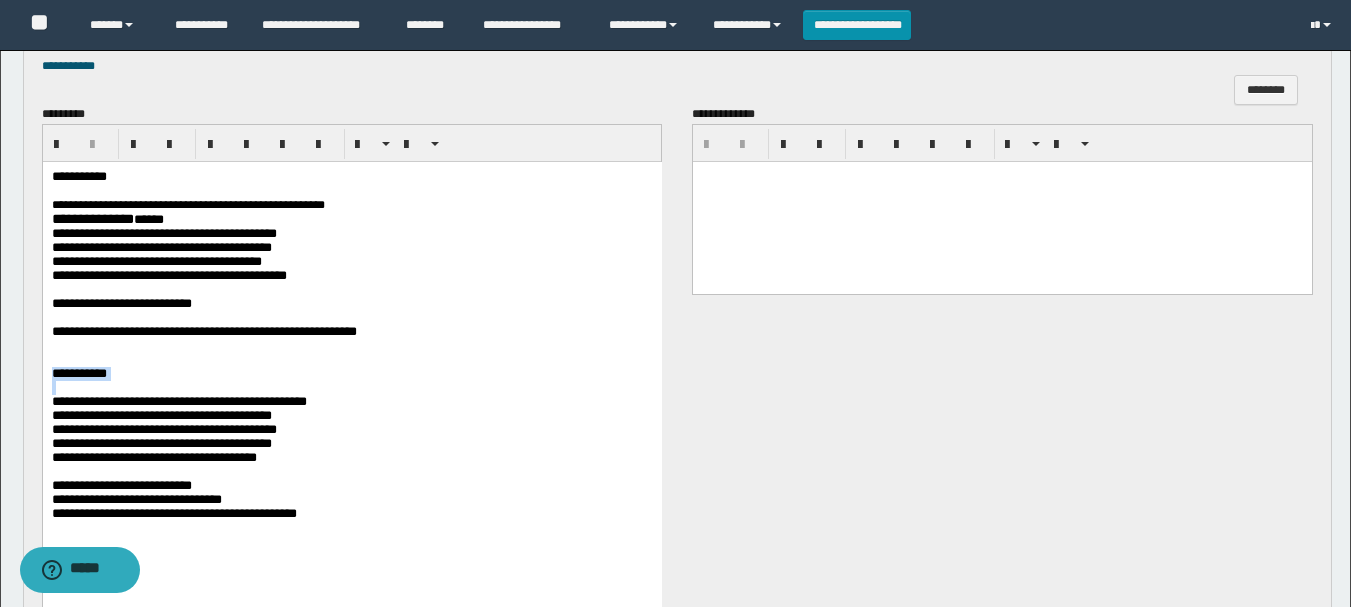 scroll, scrollTop: 900, scrollLeft: 0, axis: vertical 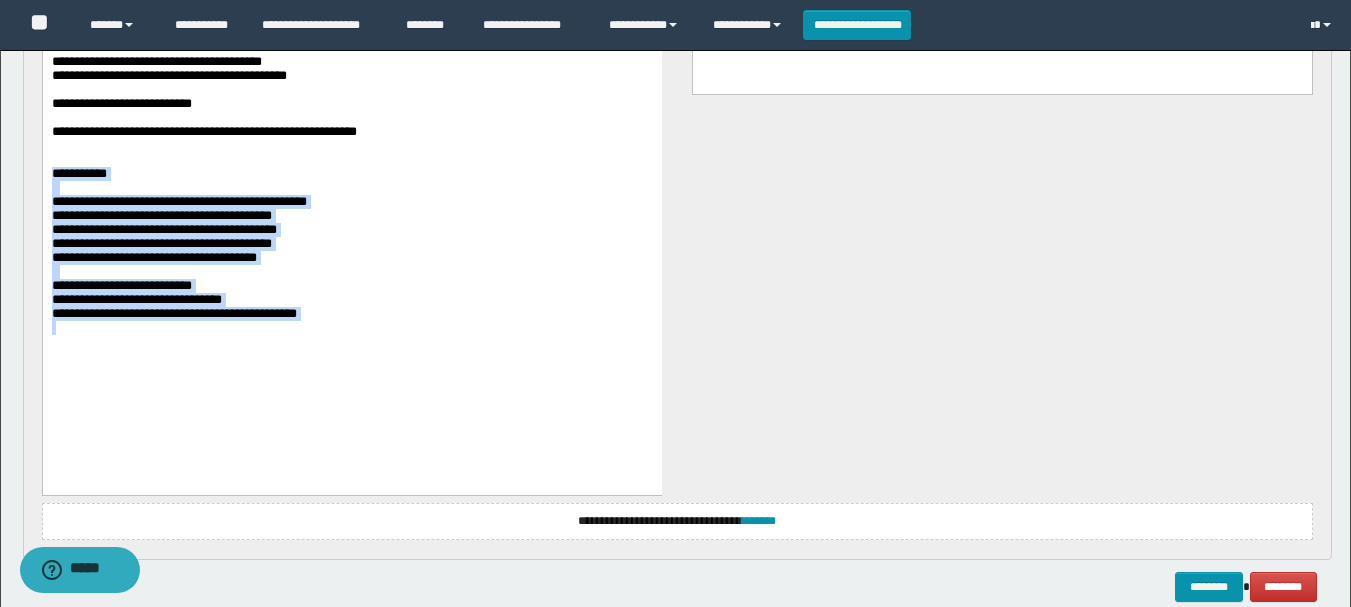 drag, startPoint x: 54, startPoint y: 200, endPoint x: 412, endPoint y: 428, distance: 424.43845 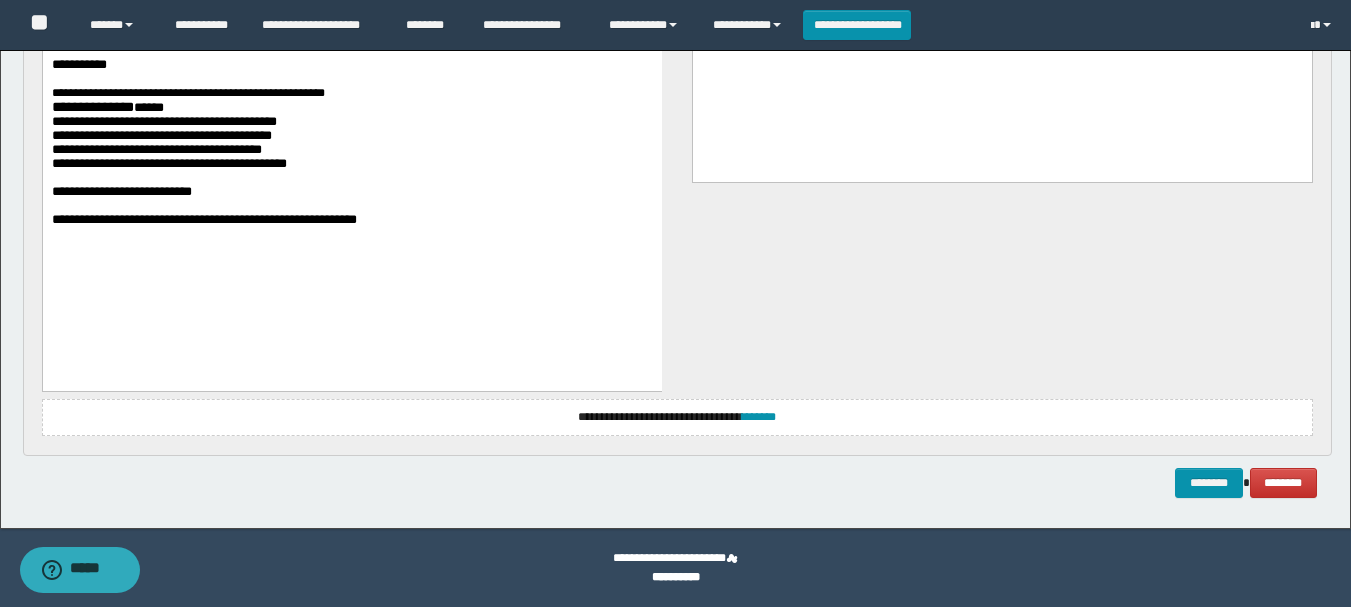 scroll, scrollTop: 712, scrollLeft: 0, axis: vertical 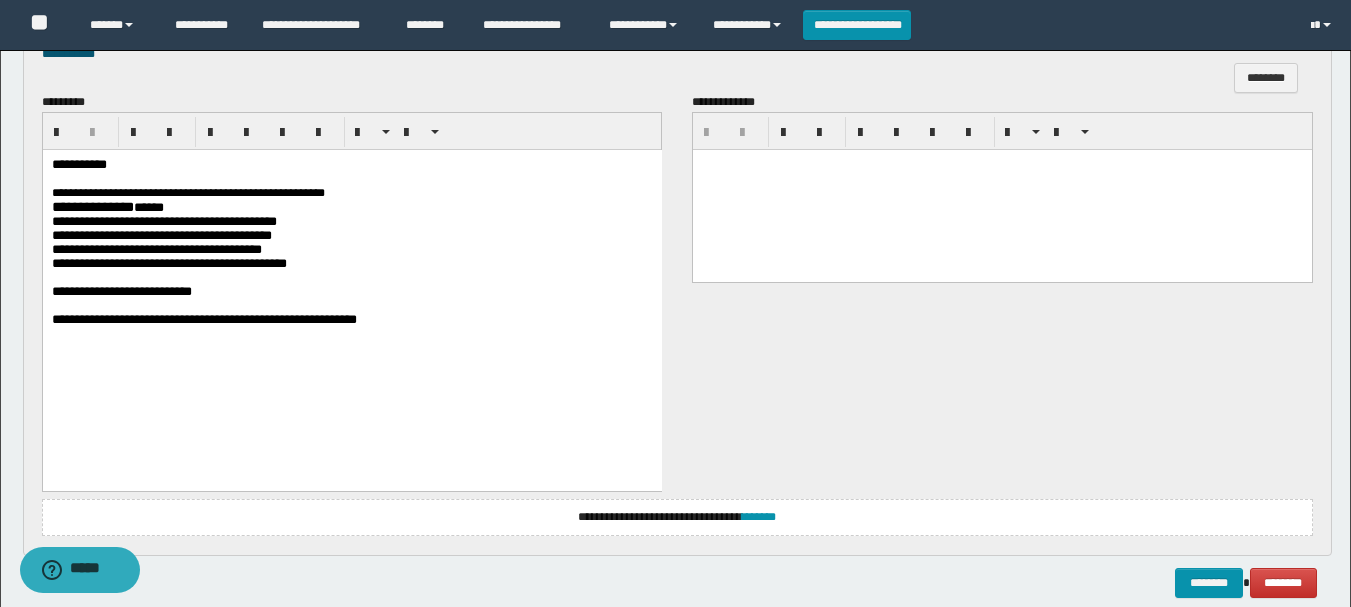 click at bounding box center [351, 278] 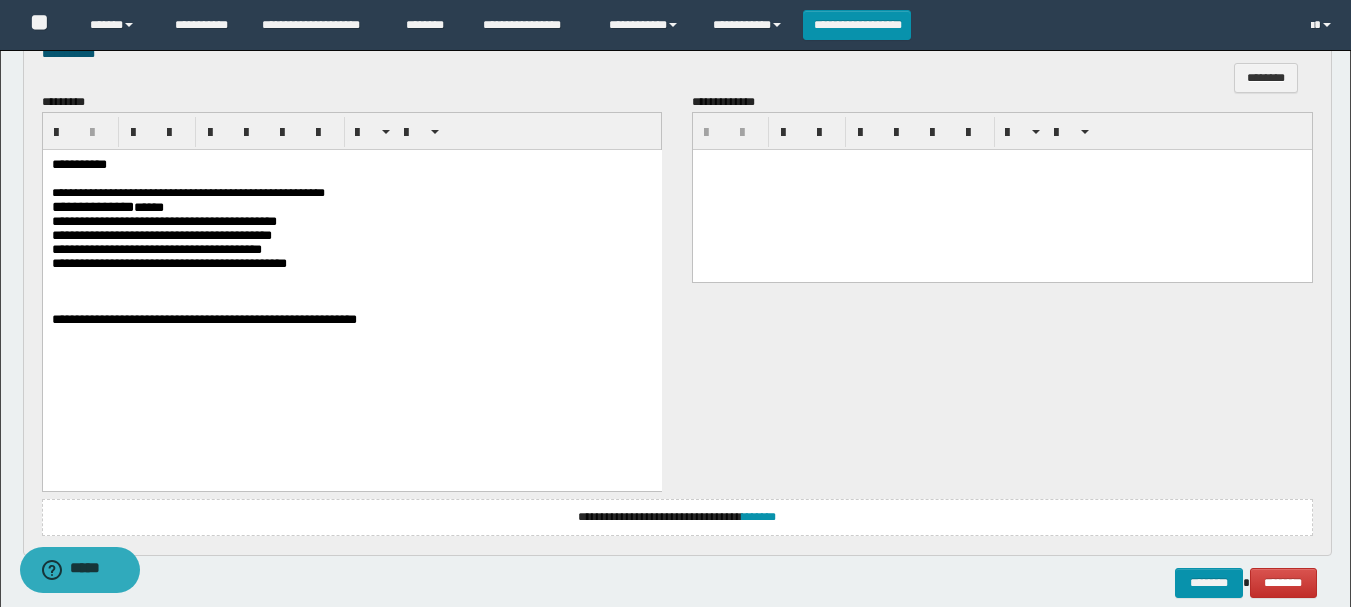 click on "**********" at bounding box center (351, 264) 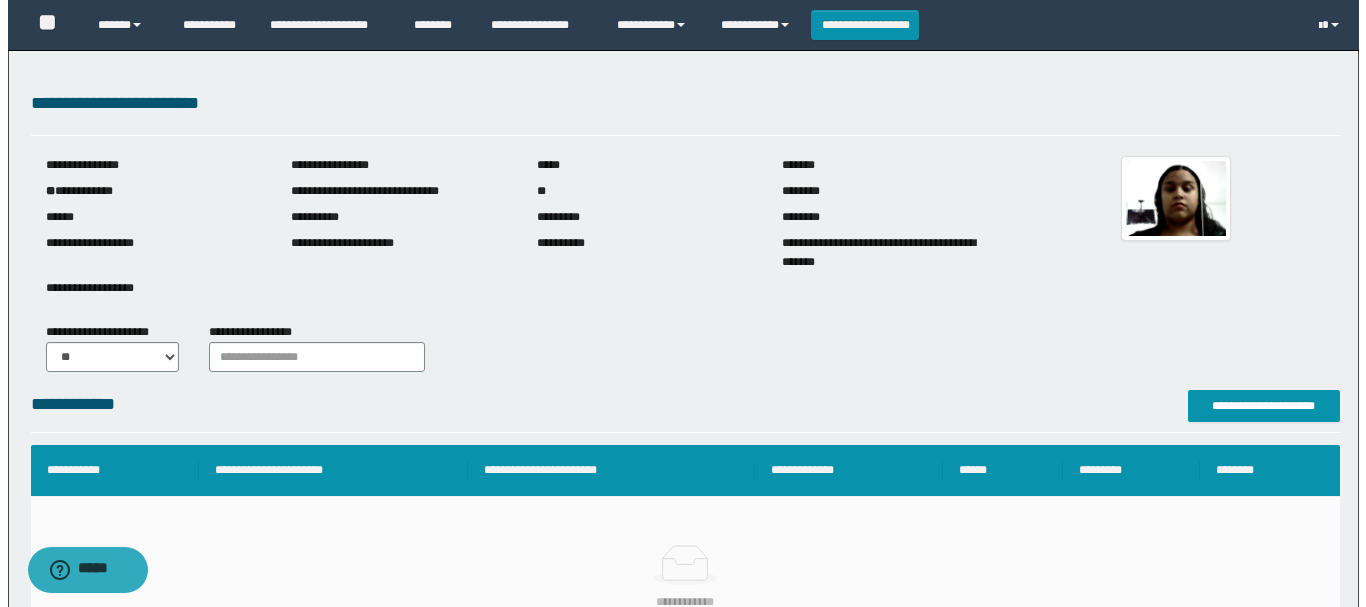 scroll, scrollTop: 100, scrollLeft: 0, axis: vertical 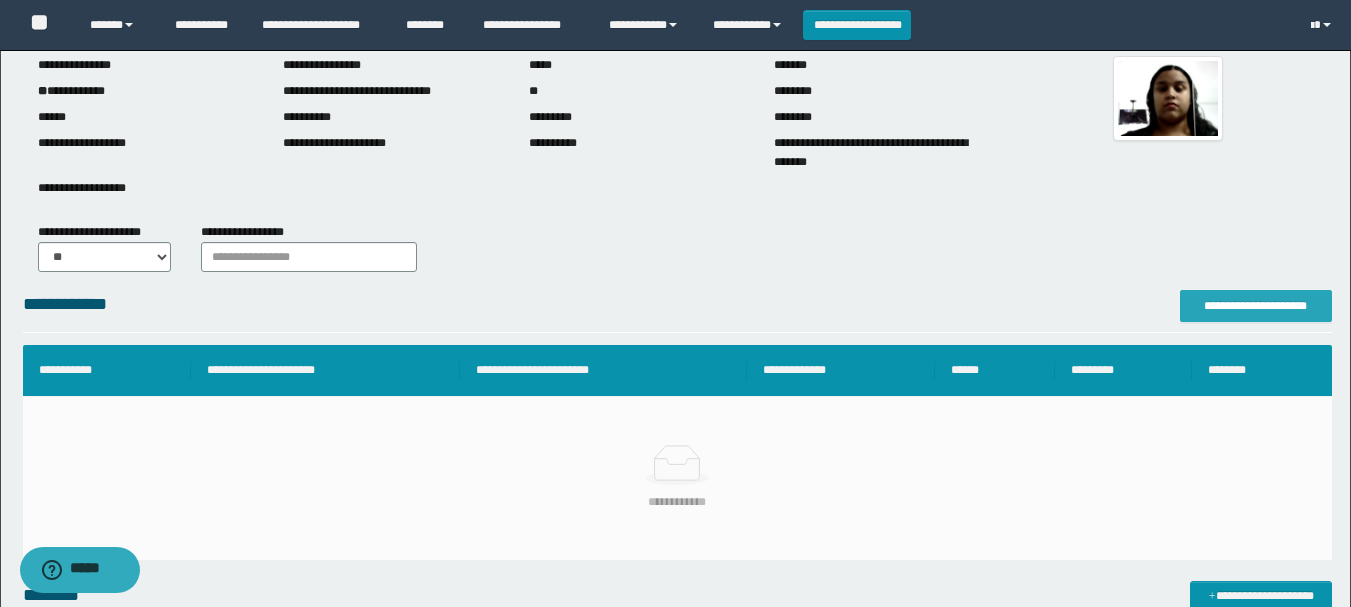 click on "**********" at bounding box center [1256, 306] 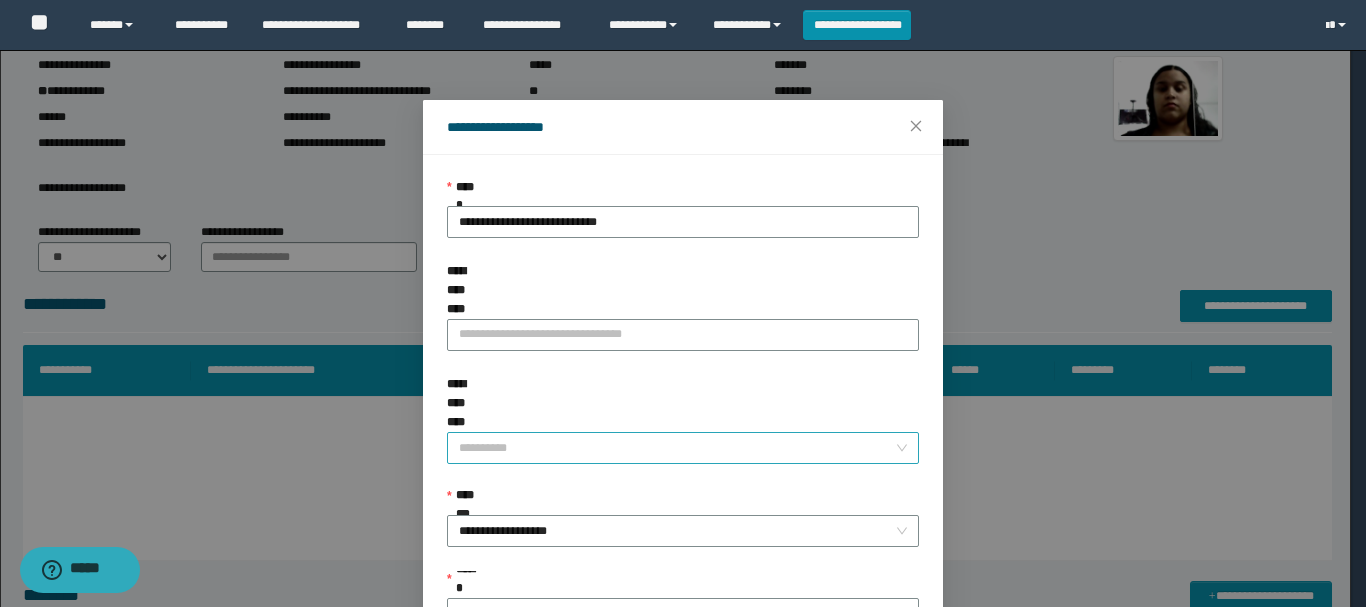 click on "**********" at bounding box center [677, 448] 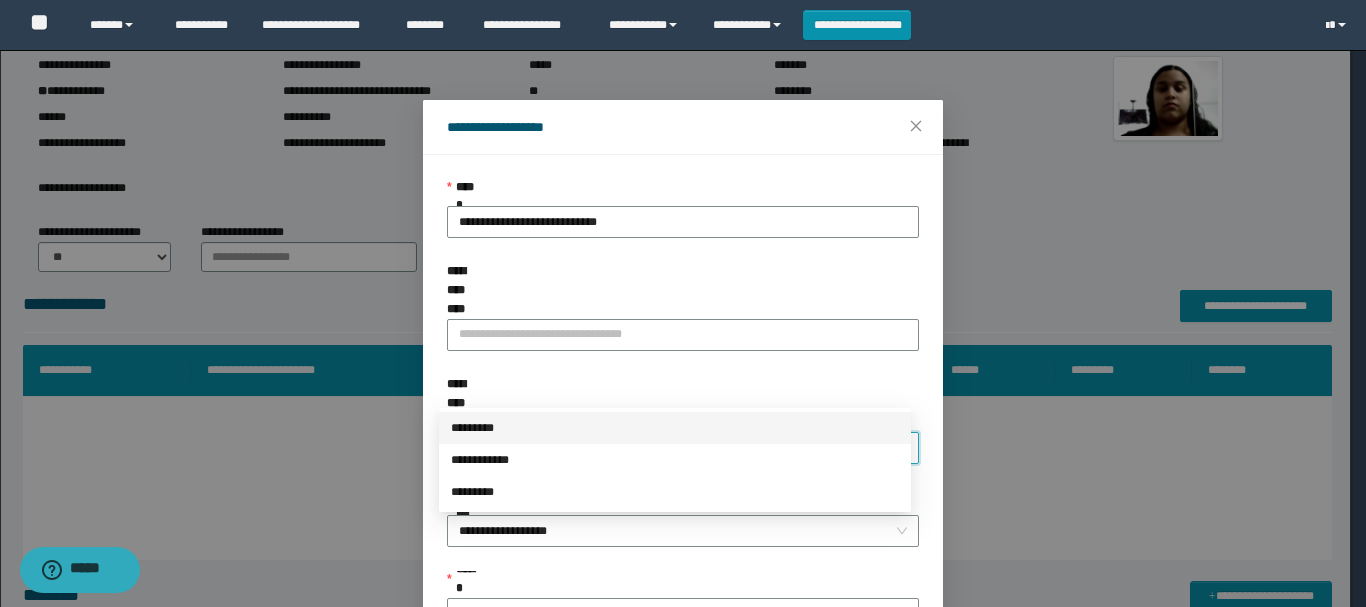 click on "*********" at bounding box center [675, 428] 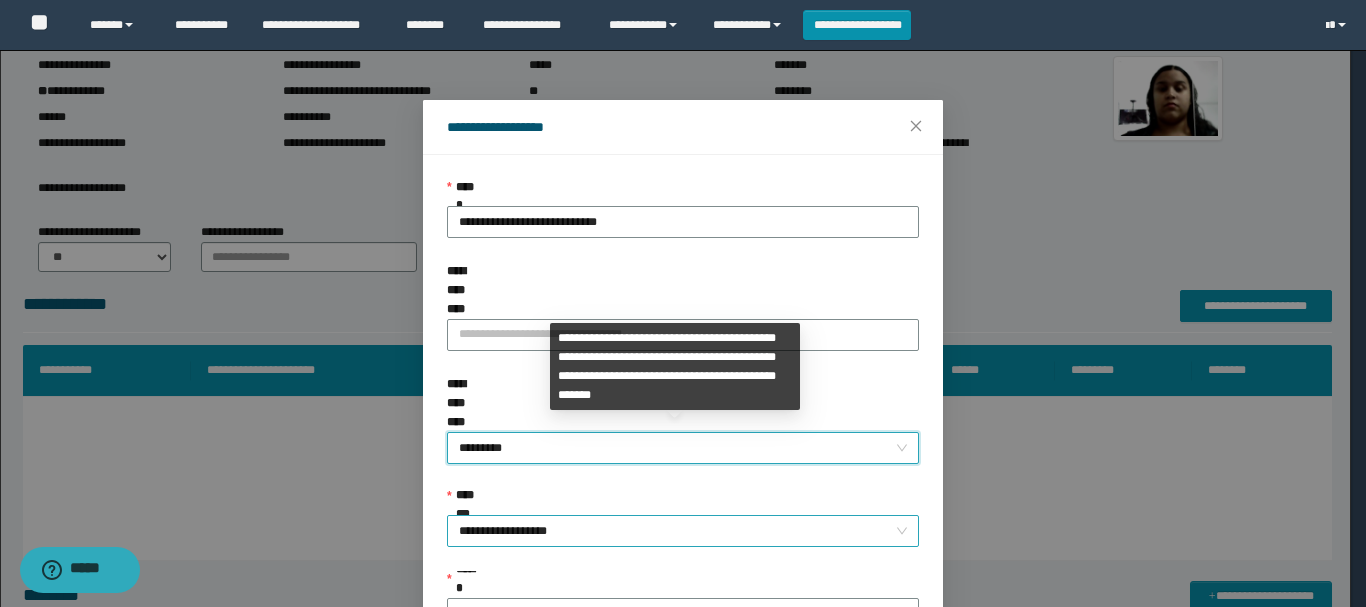 click on "**********" at bounding box center [683, 531] 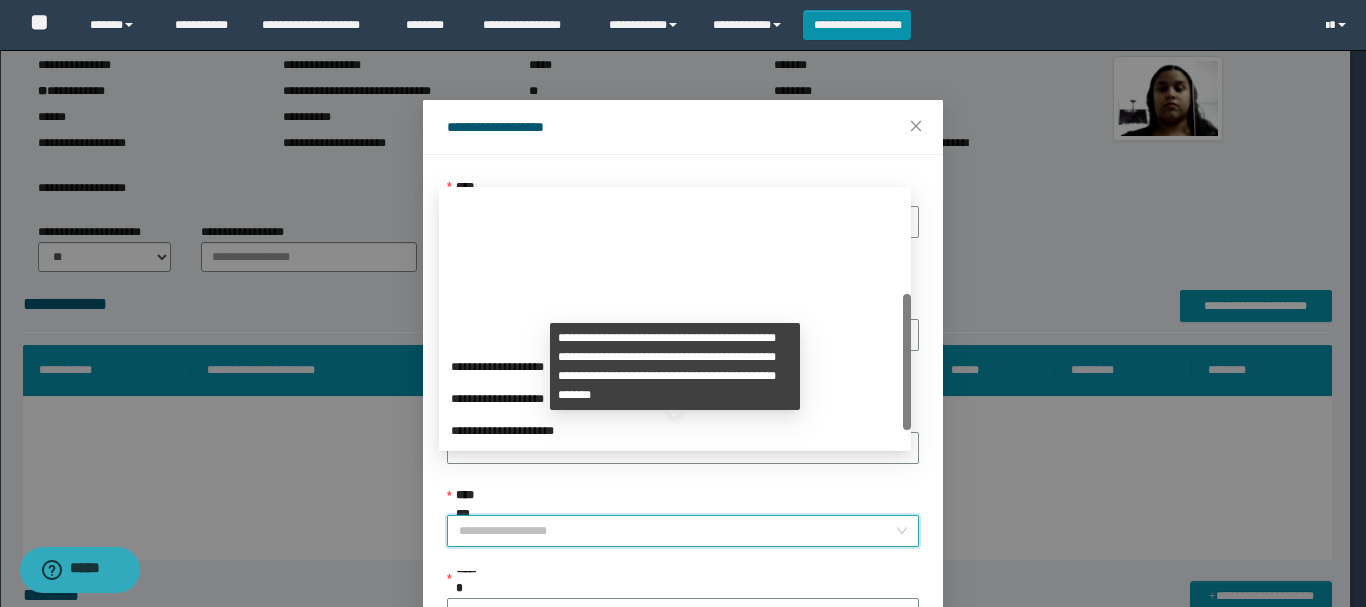 scroll, scrollTop: 192, scrollLeft: 0, axis: vertical 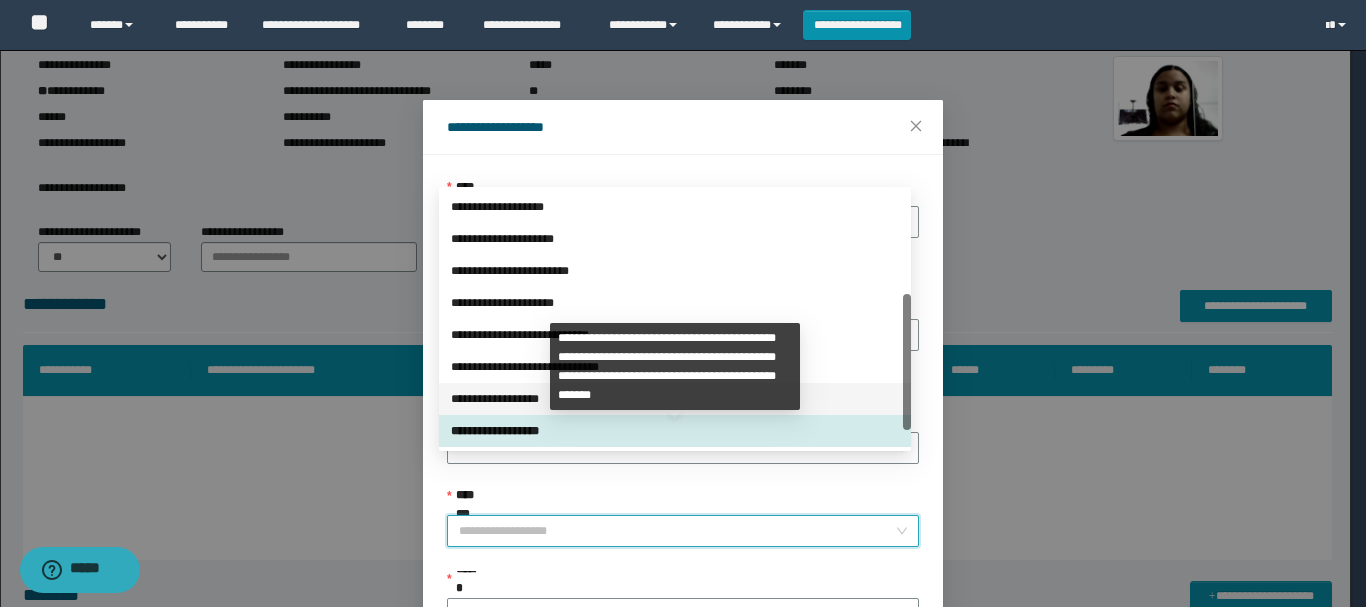 click on "**********" at bounding box center [675, 399] 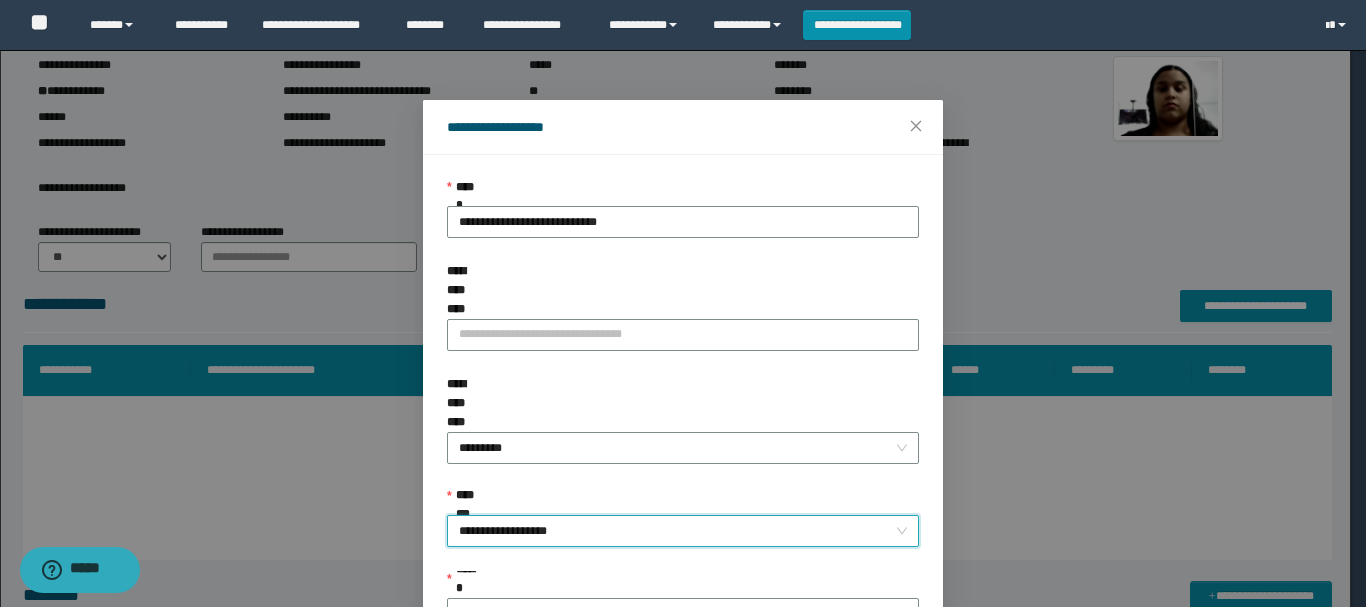 scroll, scrollTop: 145, scrollLeft: 0, axis: vertical 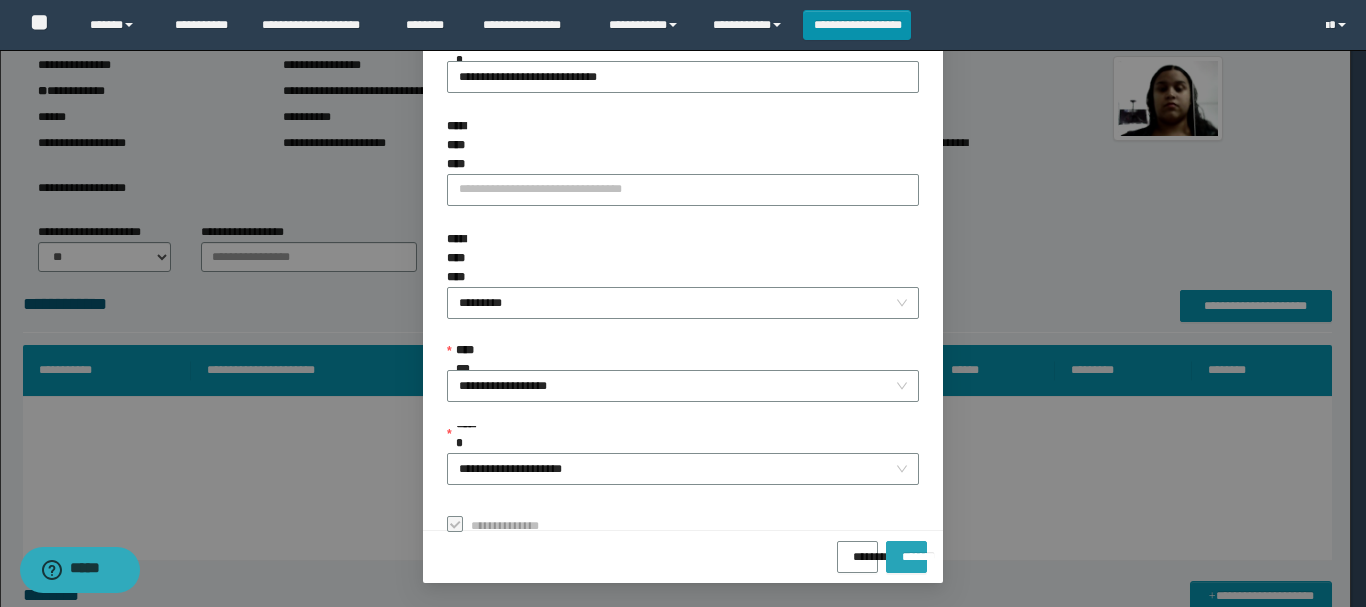 click on "*******" at bounding box center [906, 550] 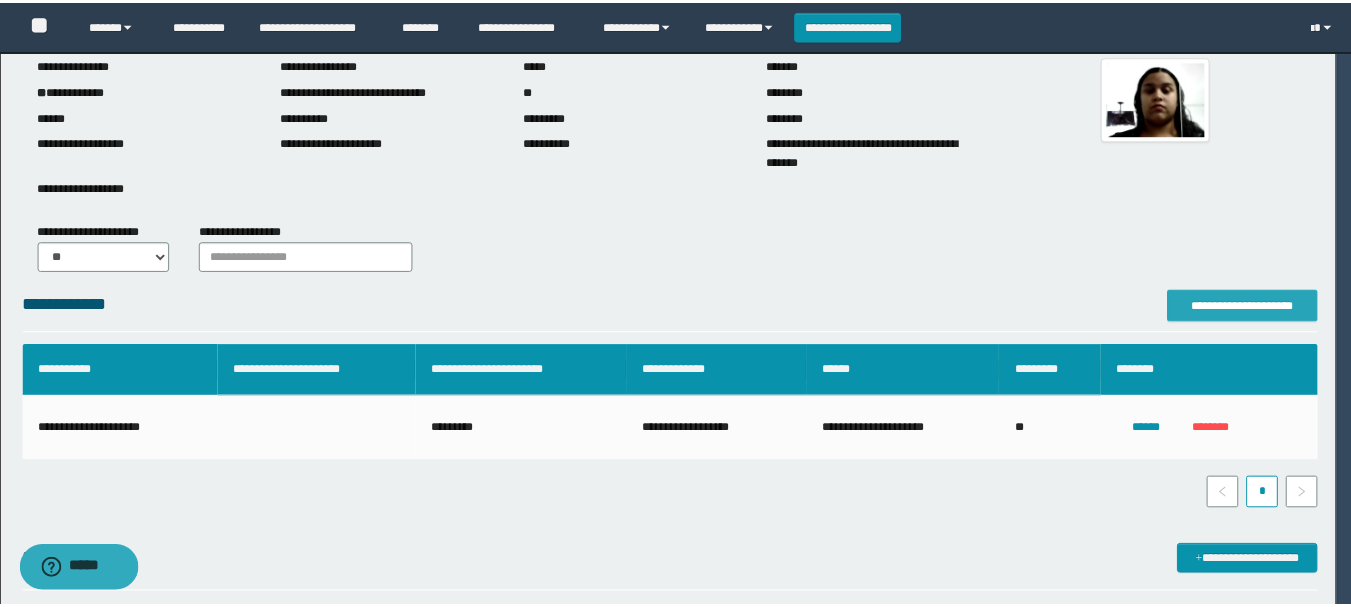 scroll, scrollTop: 0, scrollLeft: 0, axis: both 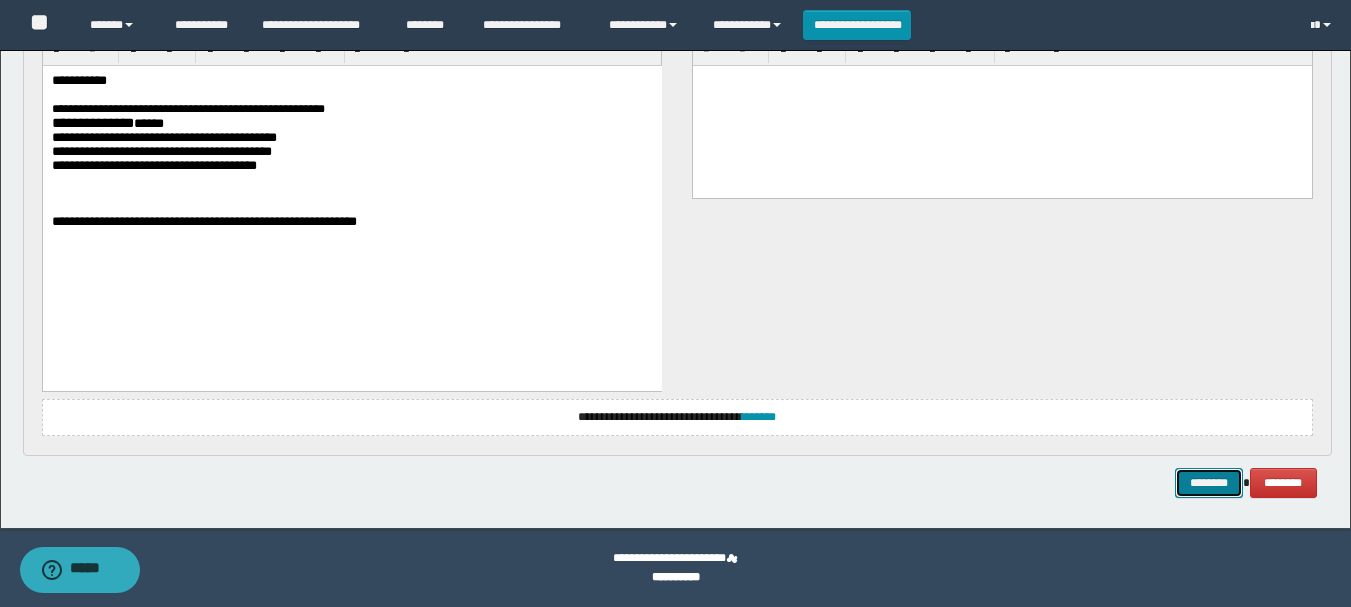 click on "********" at bounding box center [1209, 483] 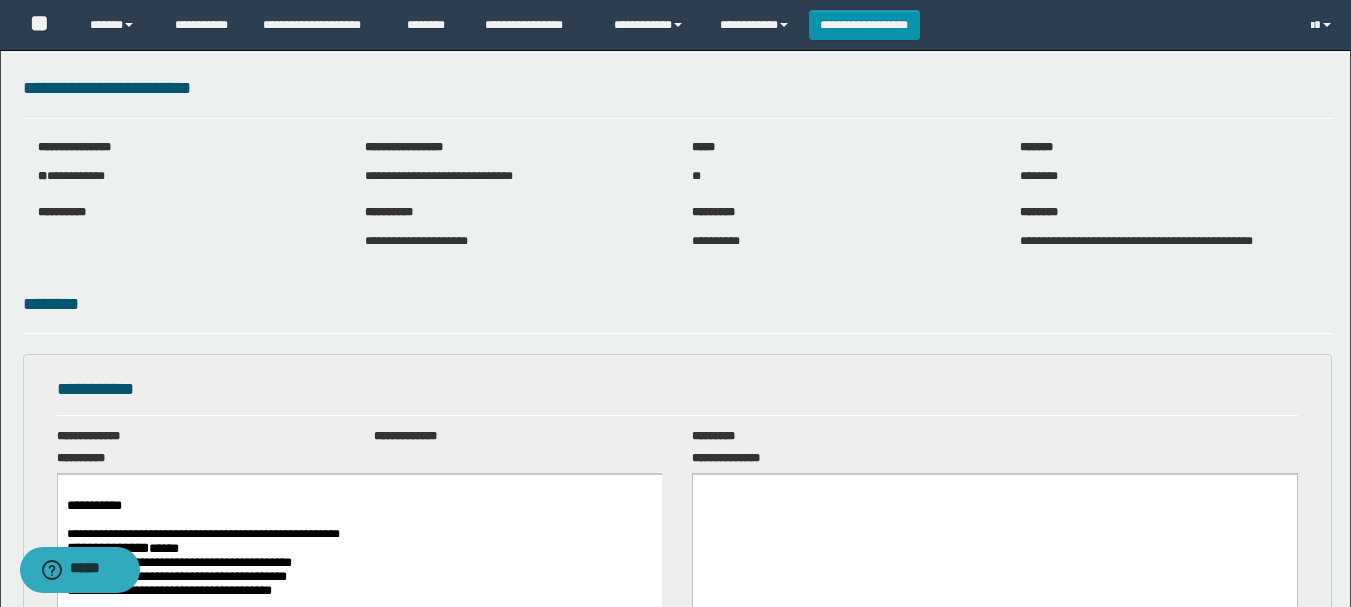 scroll, scrollTop: 0, scrollLeft: 0, axis: both 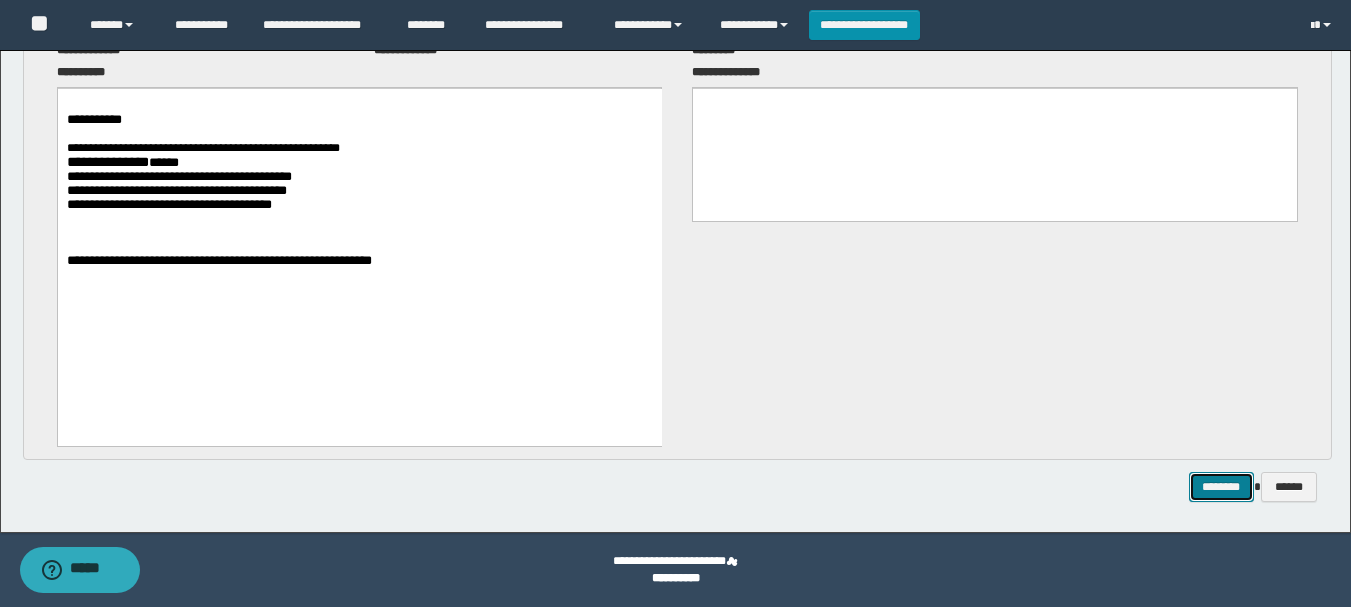 click on "********" at bounding box center [1221, 487] 